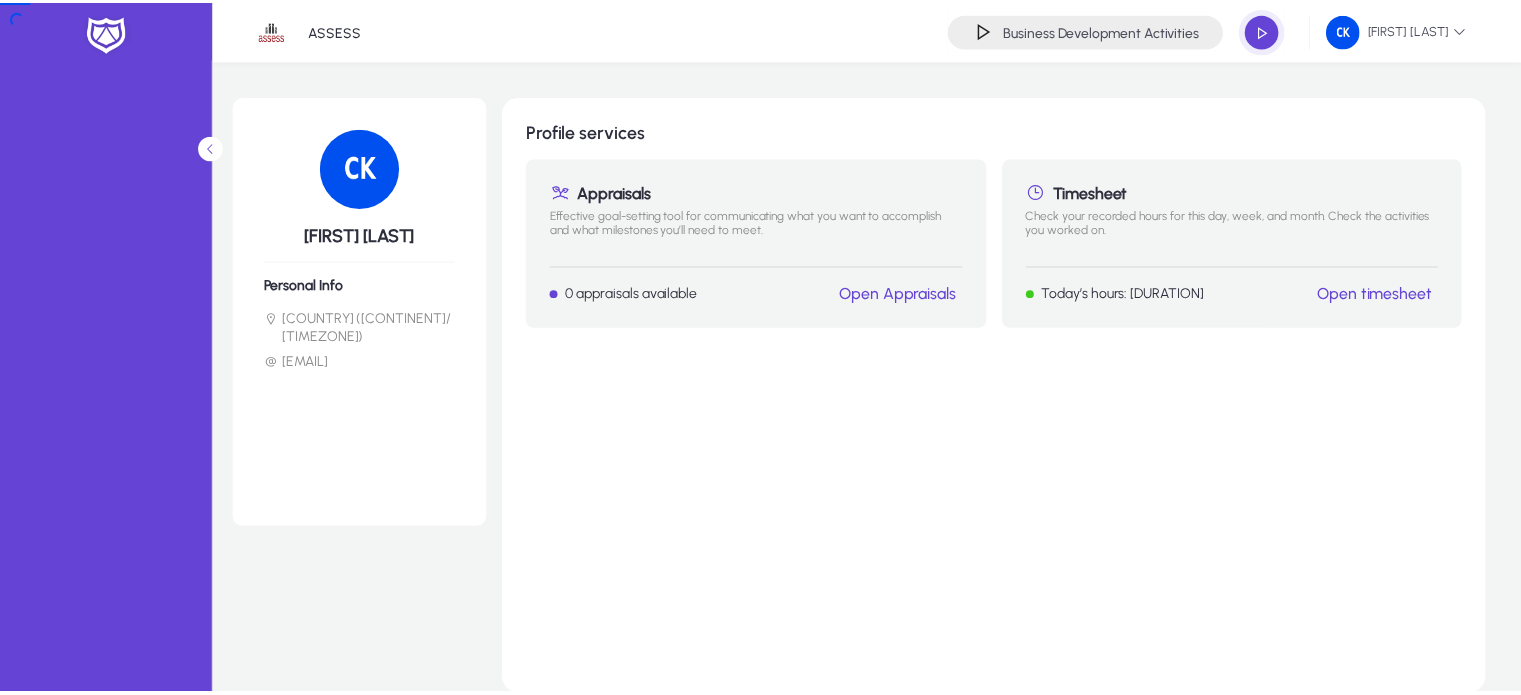 scroll, scrollTop: 0, scrollLeft: 0, axis: both 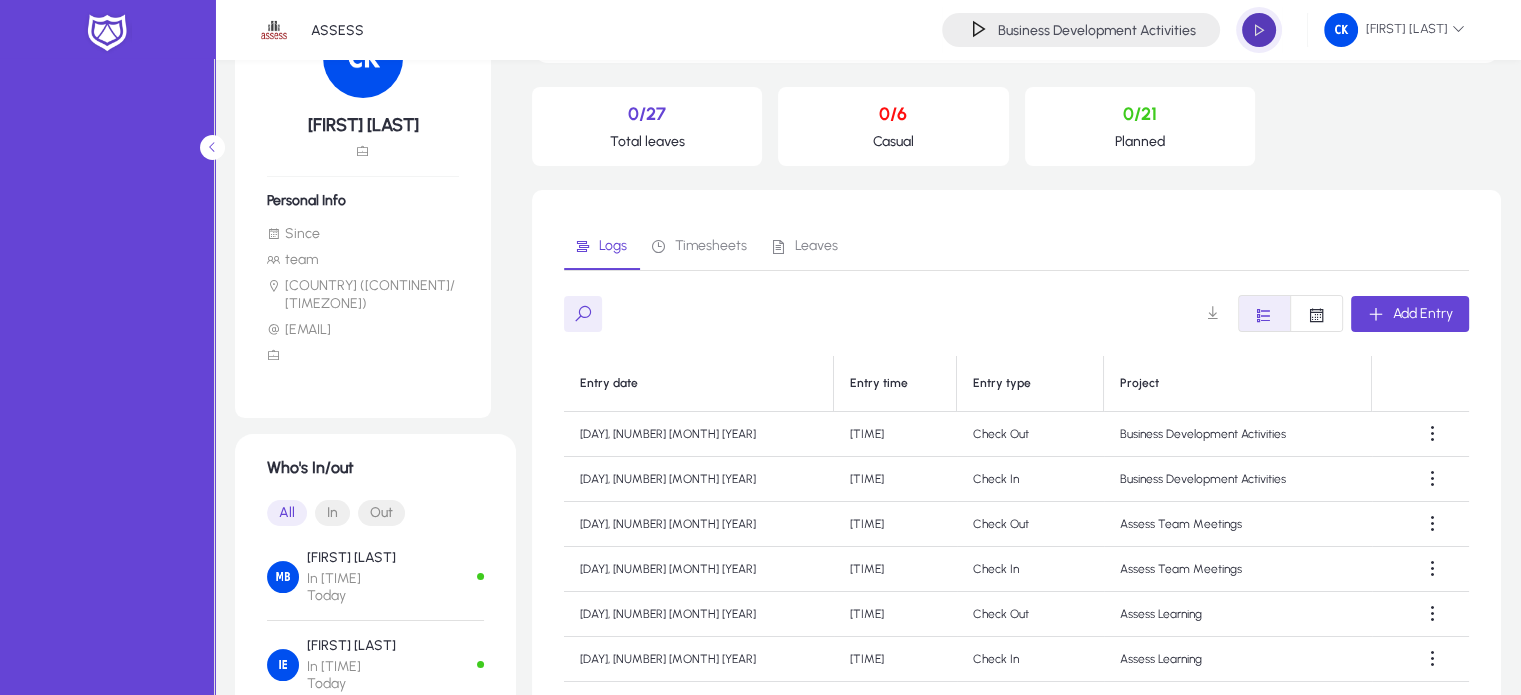 click 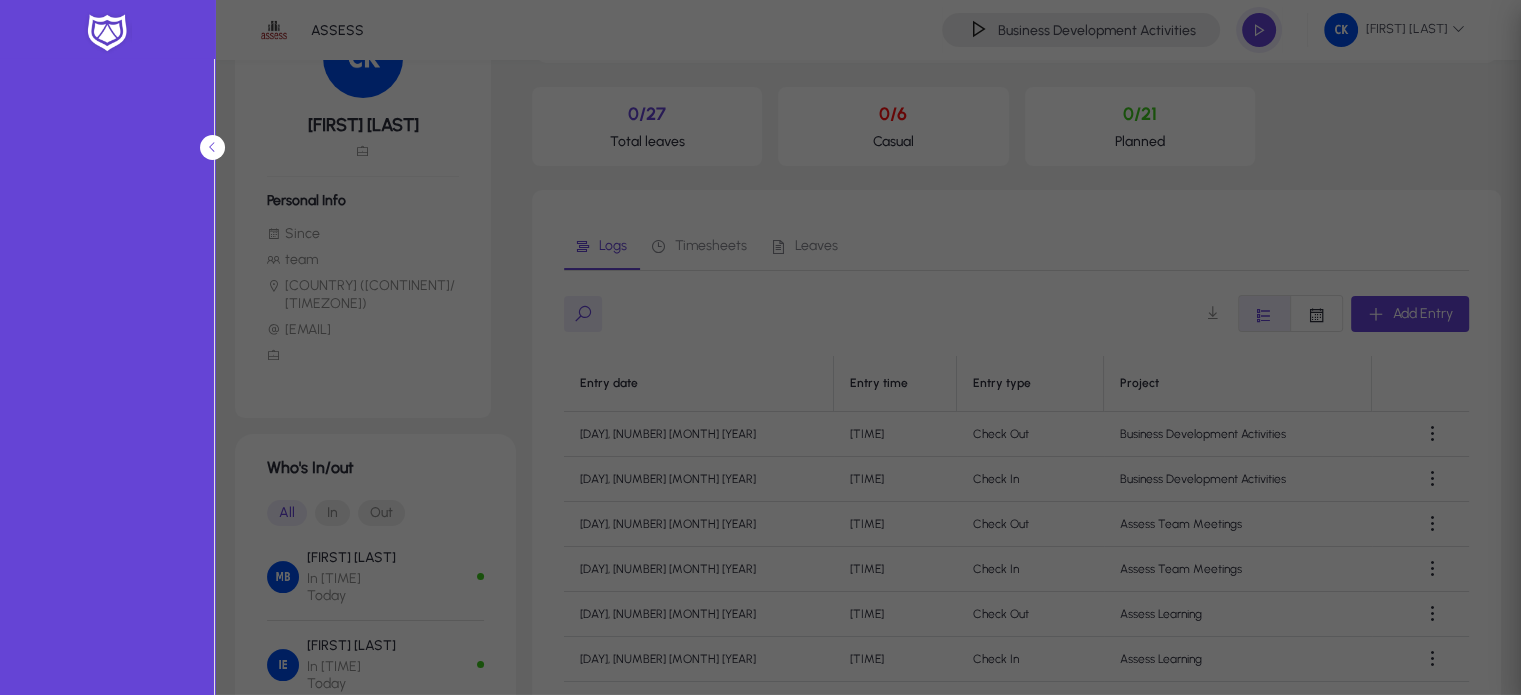 type on "*****" 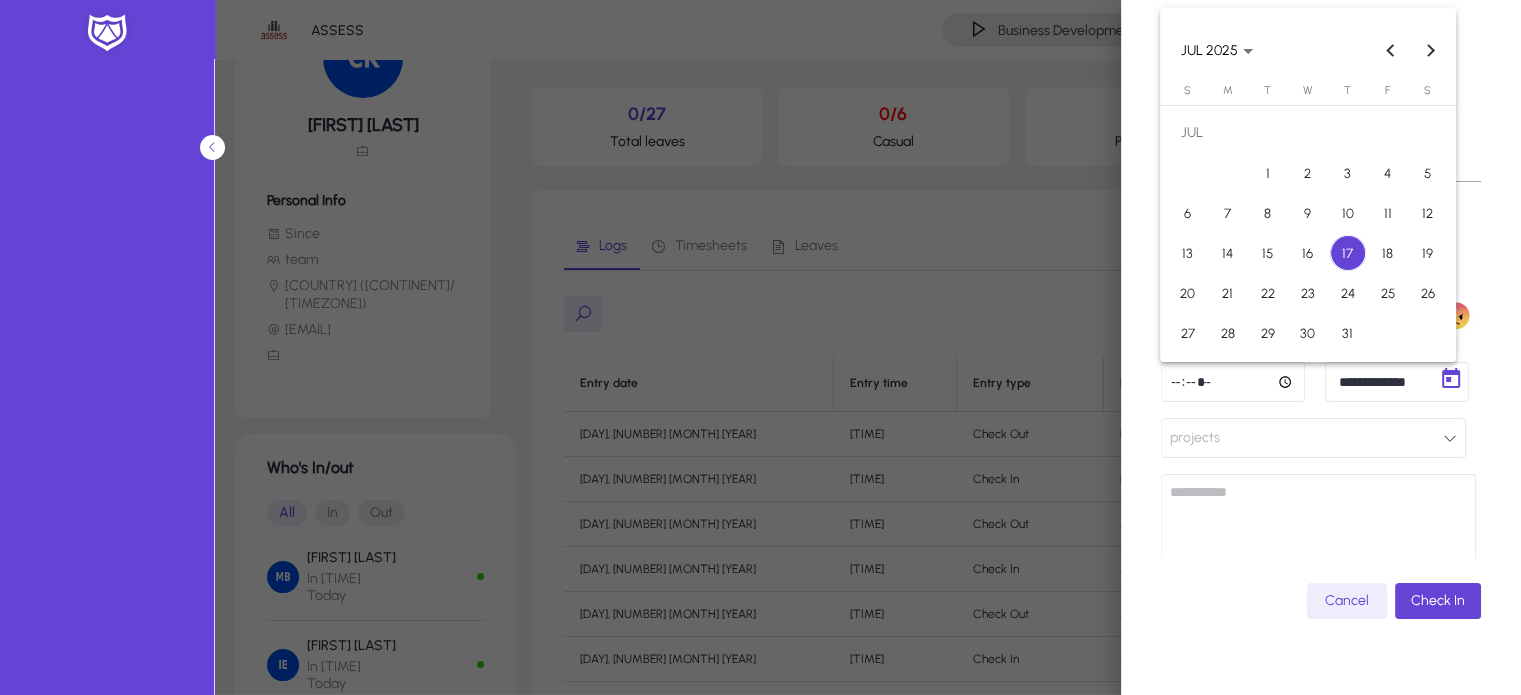click on "**********" at bounding box center (760, 215) 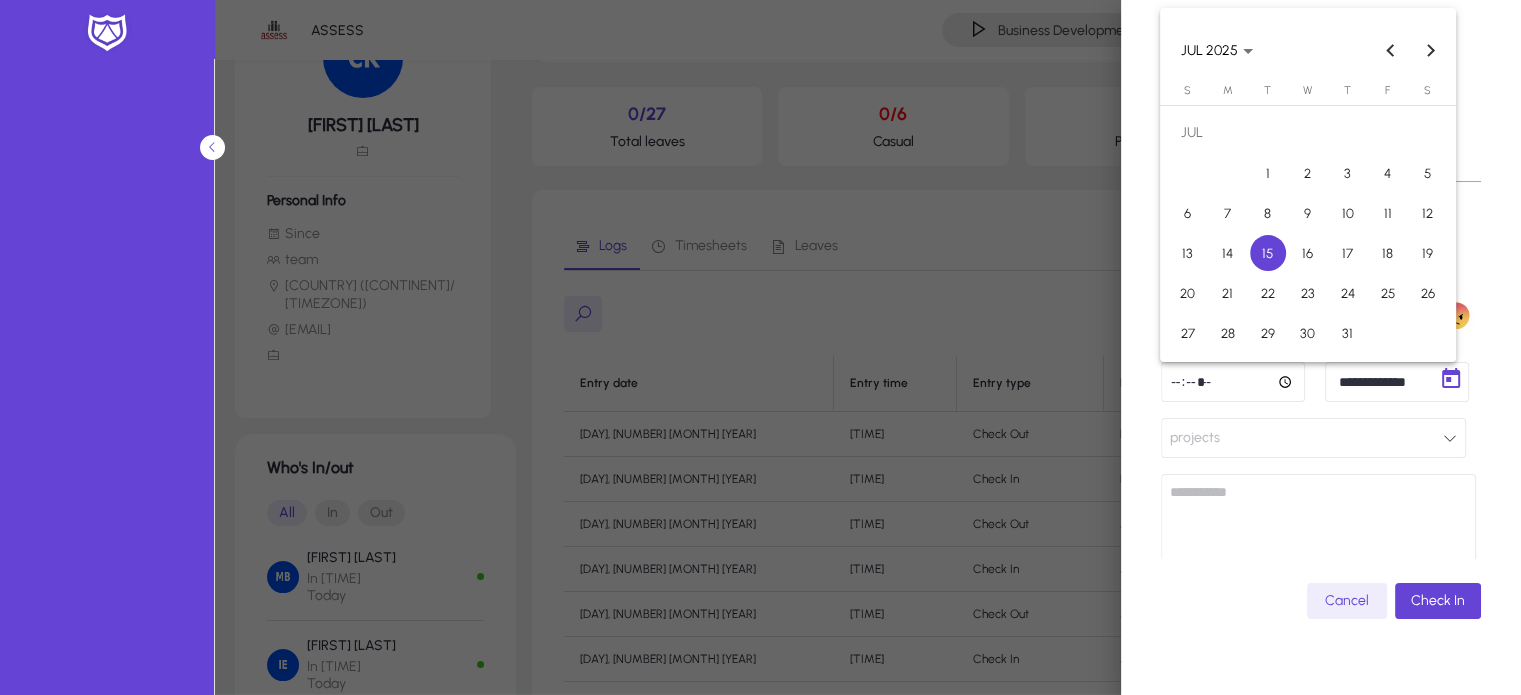 type on "**********" 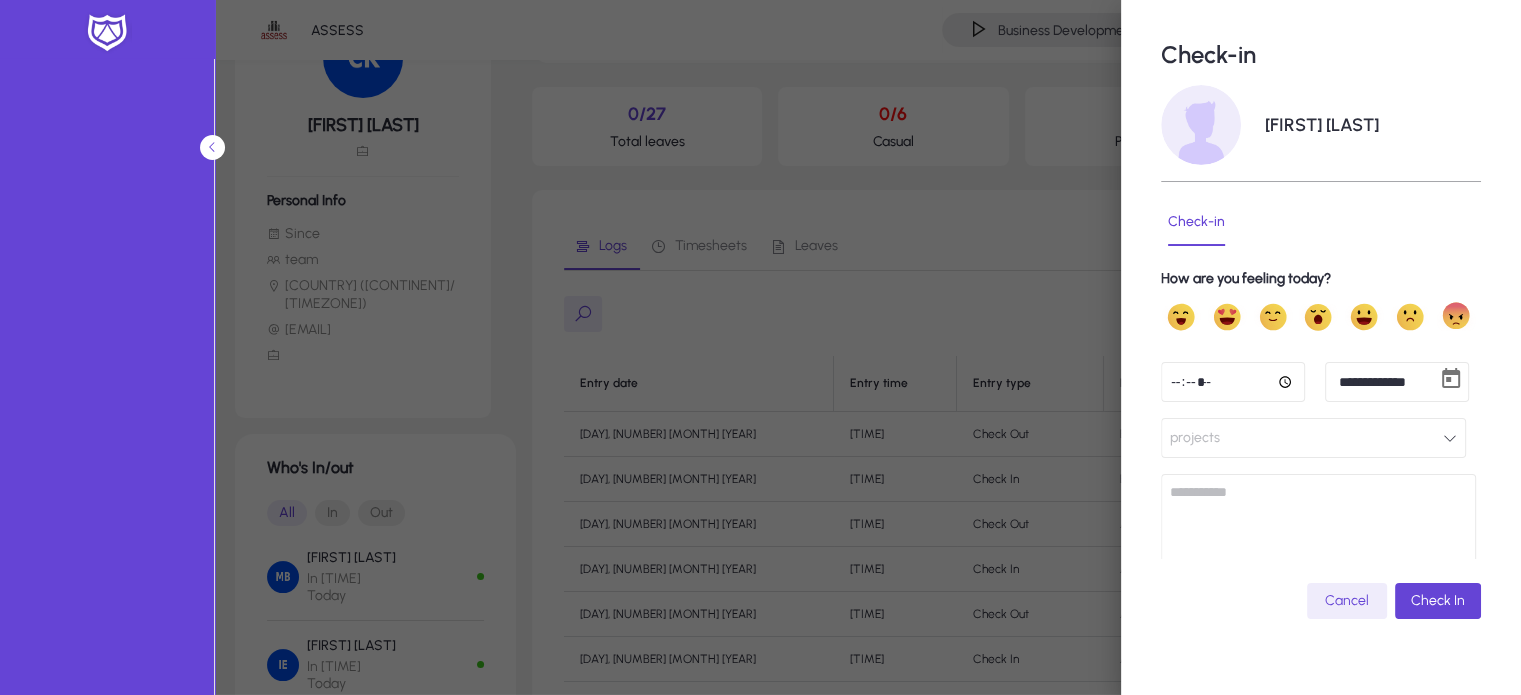 click on "projects" at bounding box center (1313, 438) 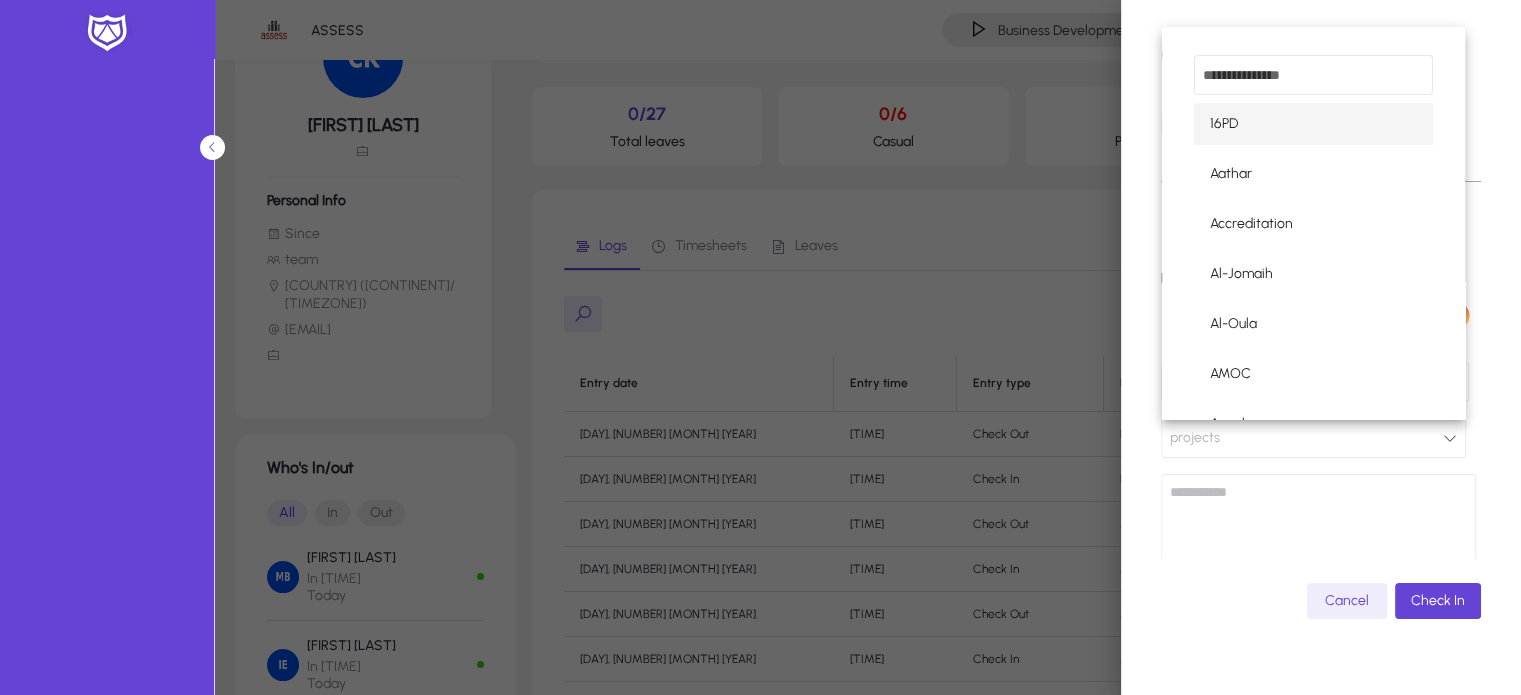 click at bounding box center (1313, 75) 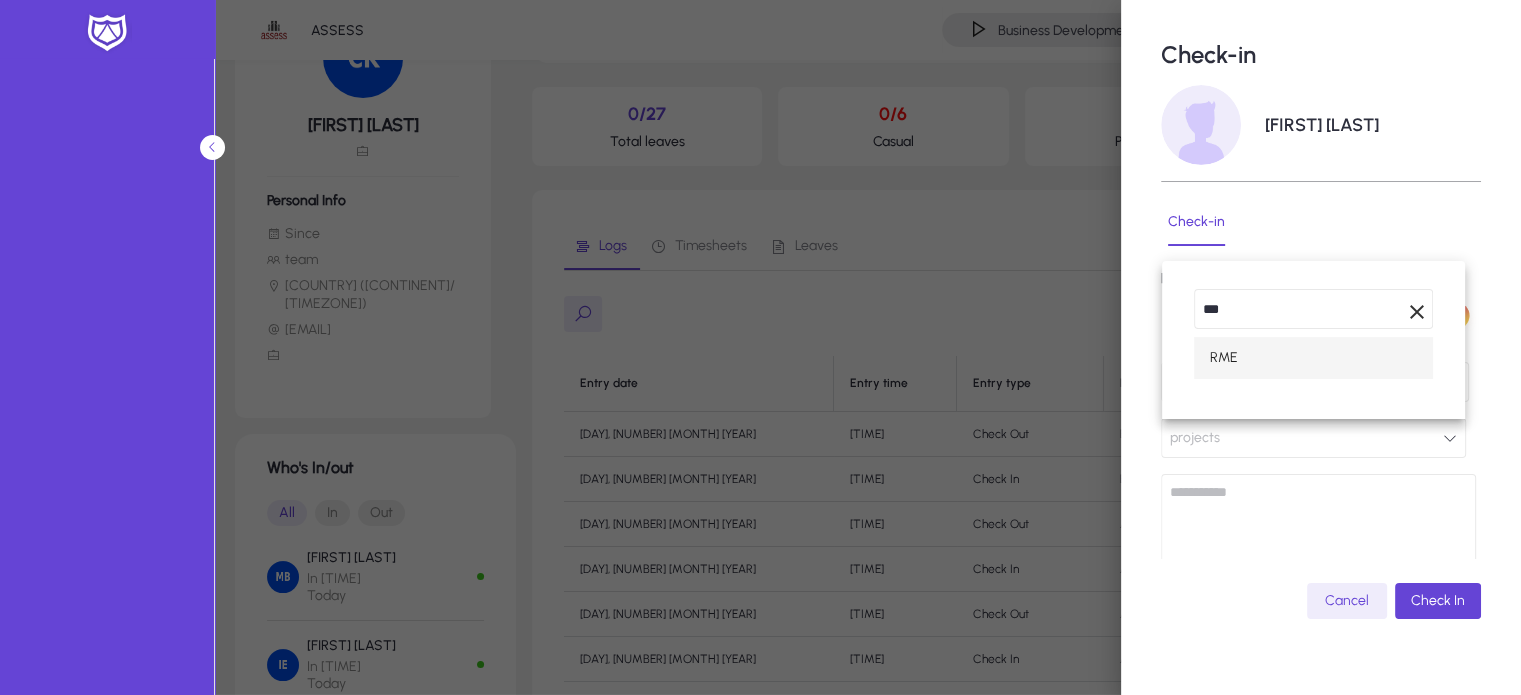 type on "***" 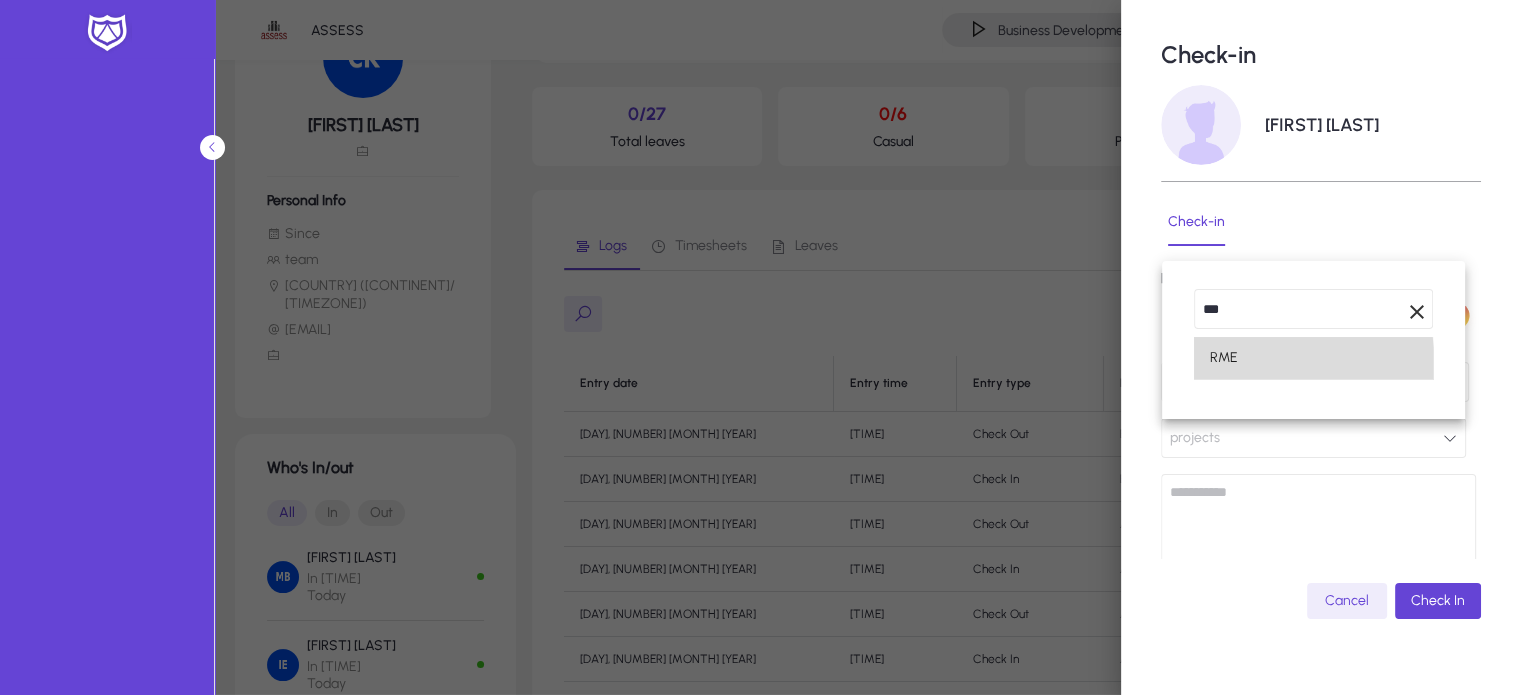 click on "RME" at bounding box center (1224, 358) 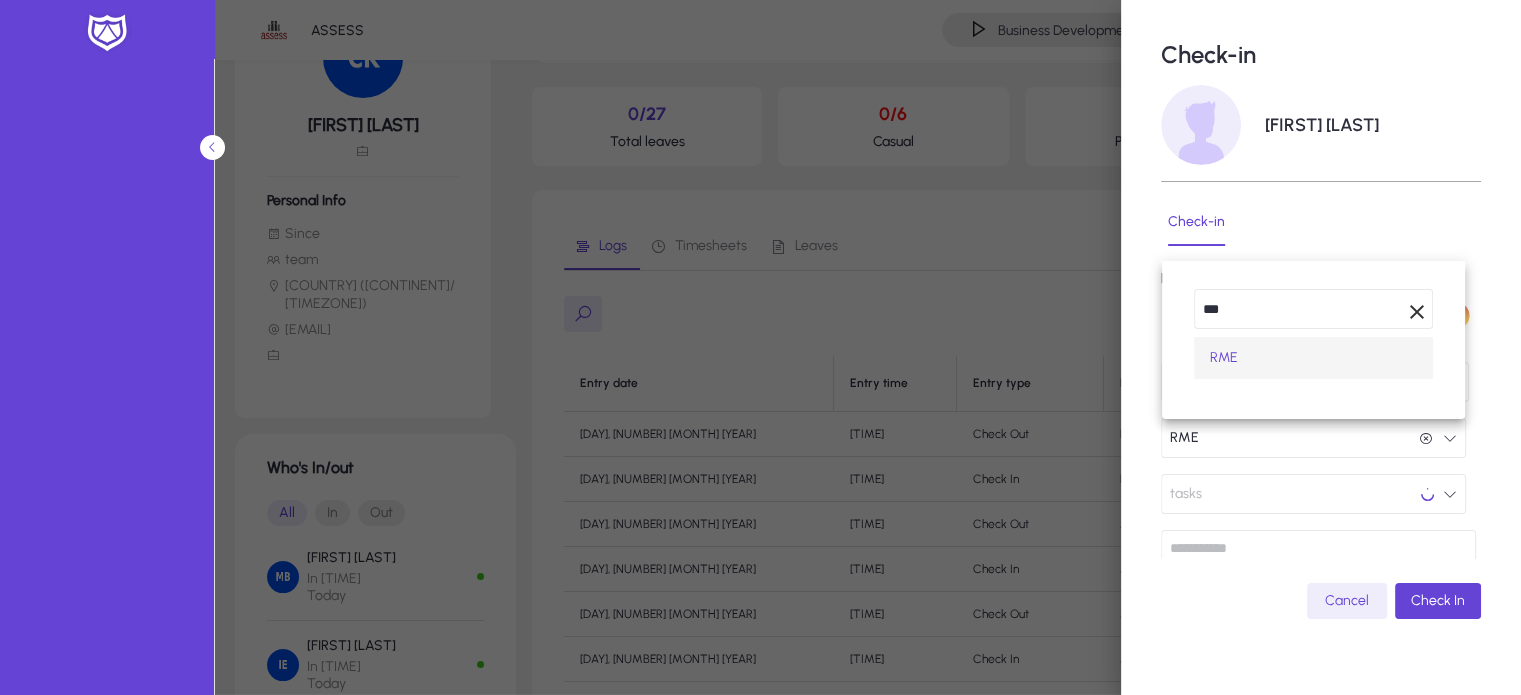 scroll, scrollTop: 0, scrollLeft: 0, axis: both 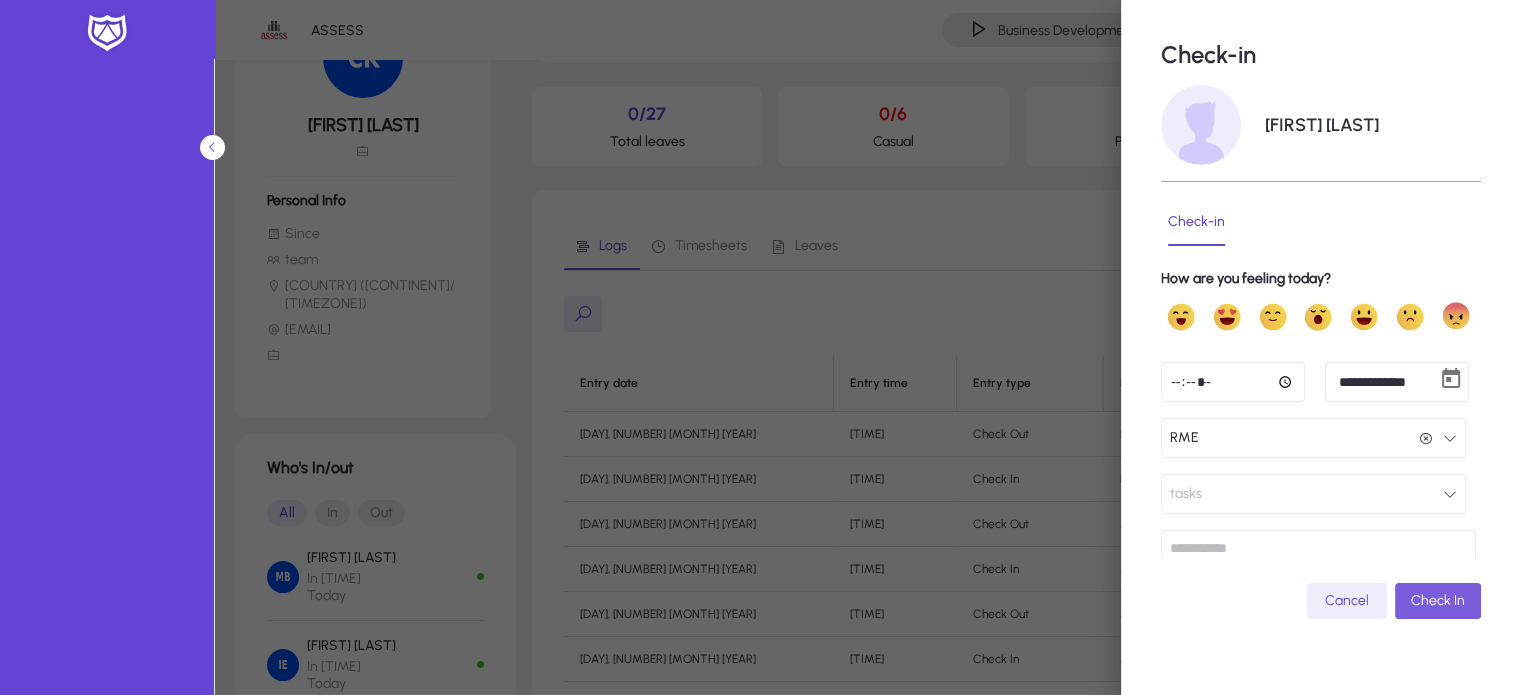 click on "Check In" at bounding box center [1438, 600] 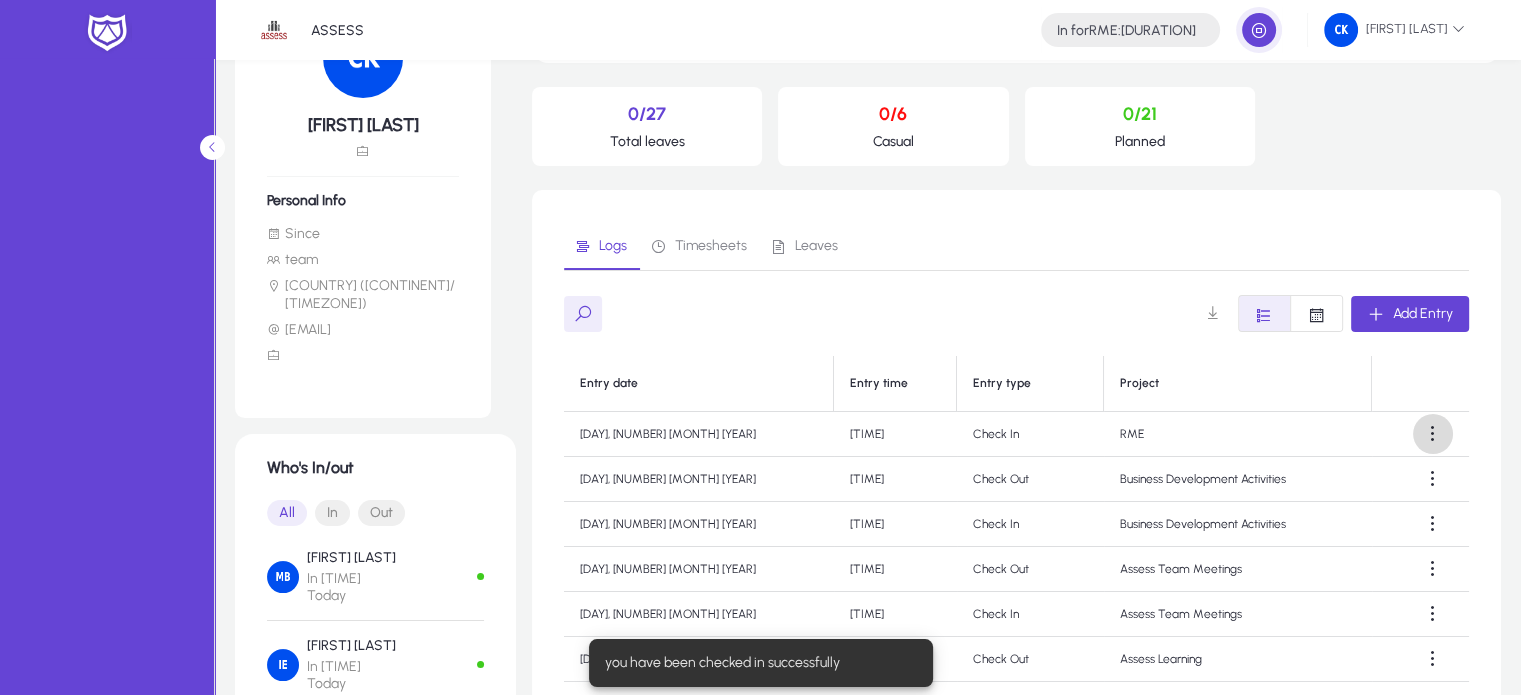 click 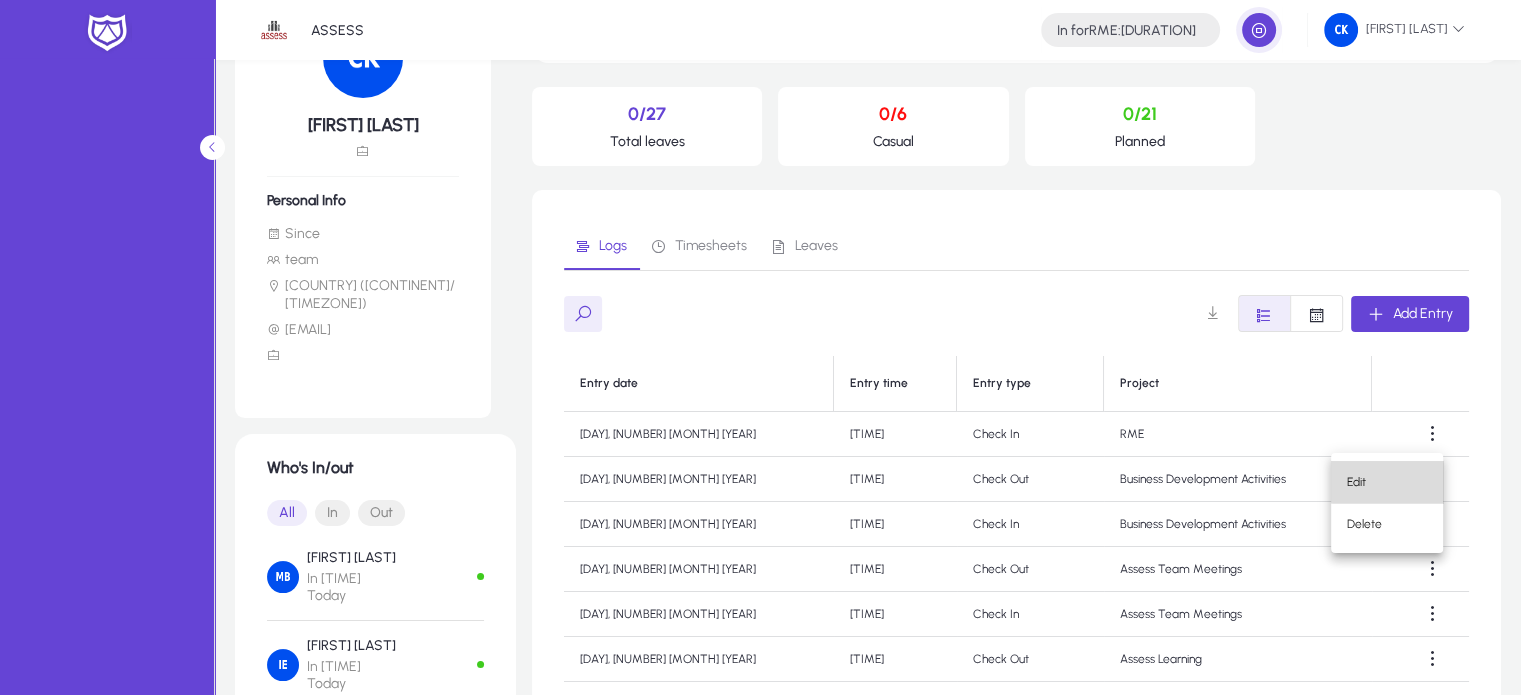click on "Edit" at bounding box center [1387, 482] 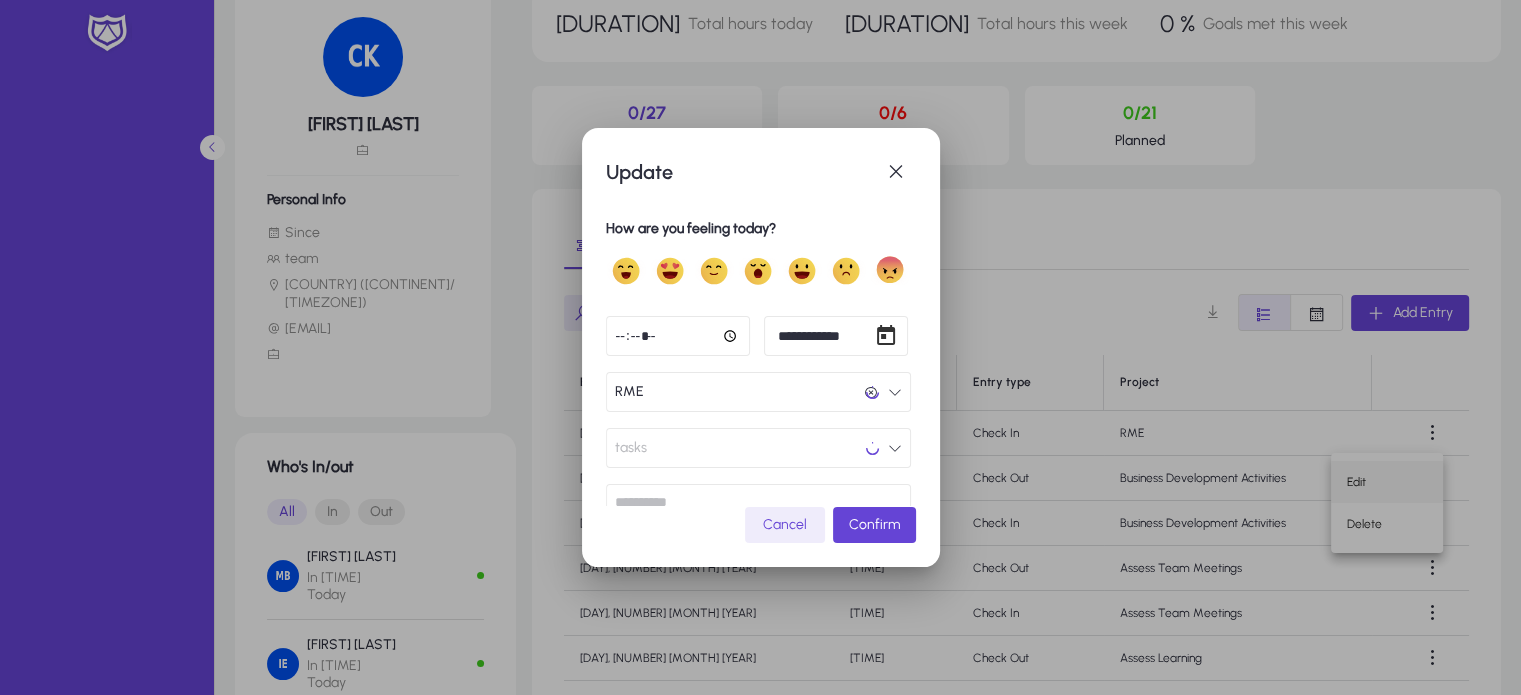 scroll, scrollTop: 0, scrollLeft: 0, axis: both 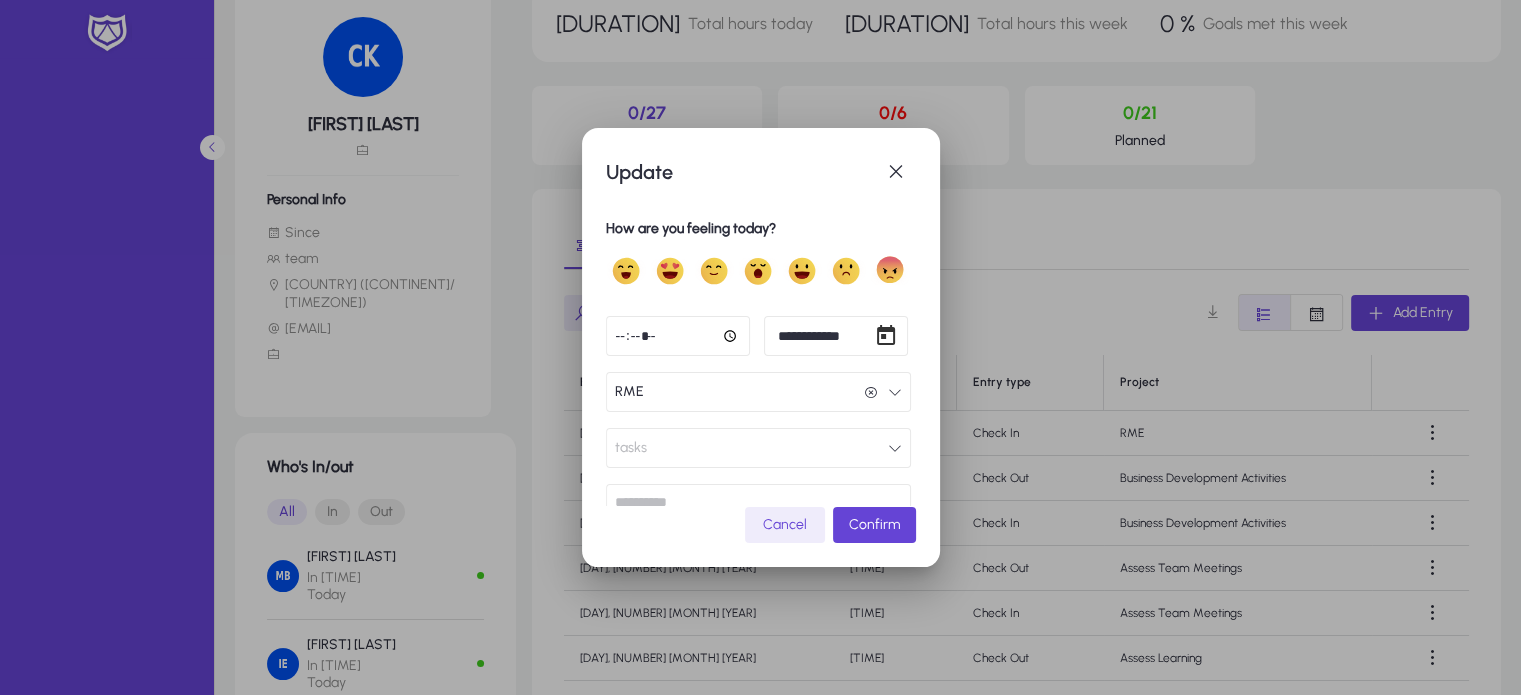 click on "*****" at bounding box center [678, 336] 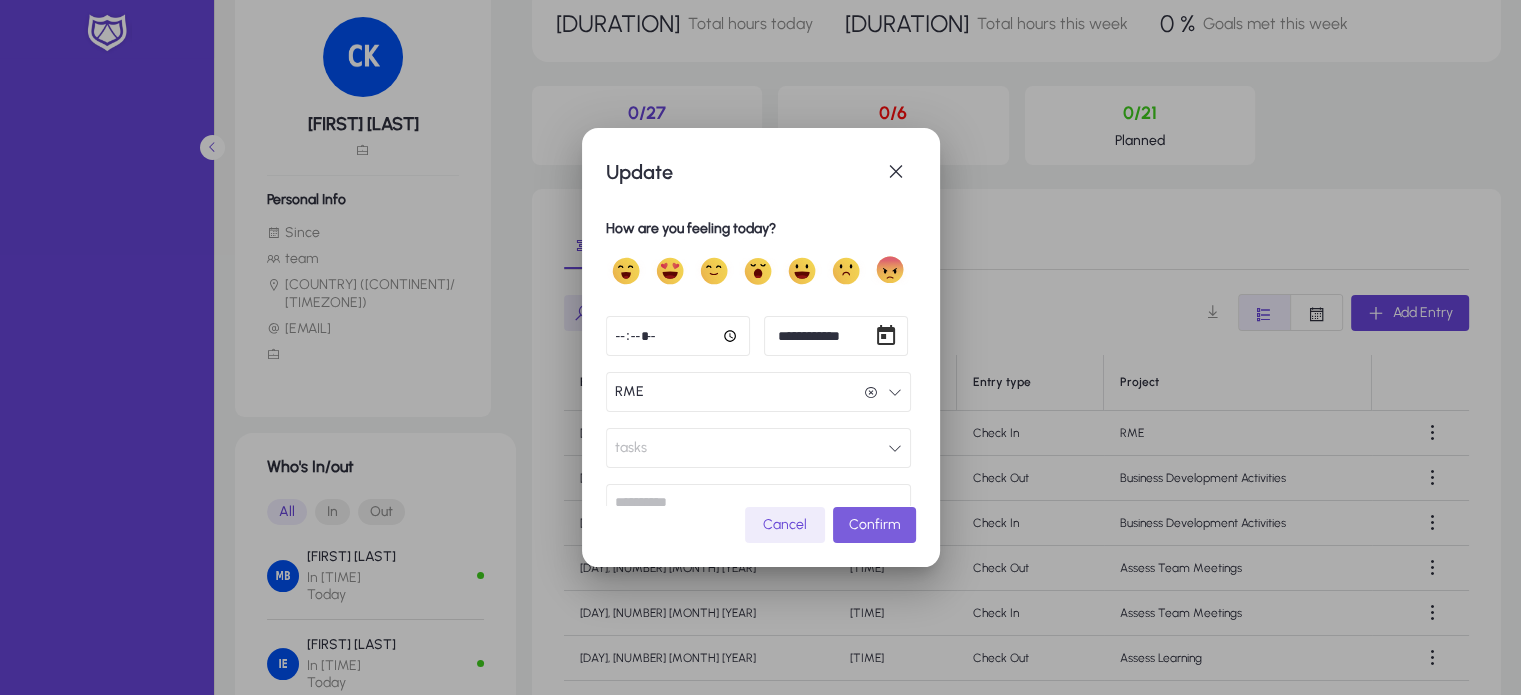 click on "Confirm" 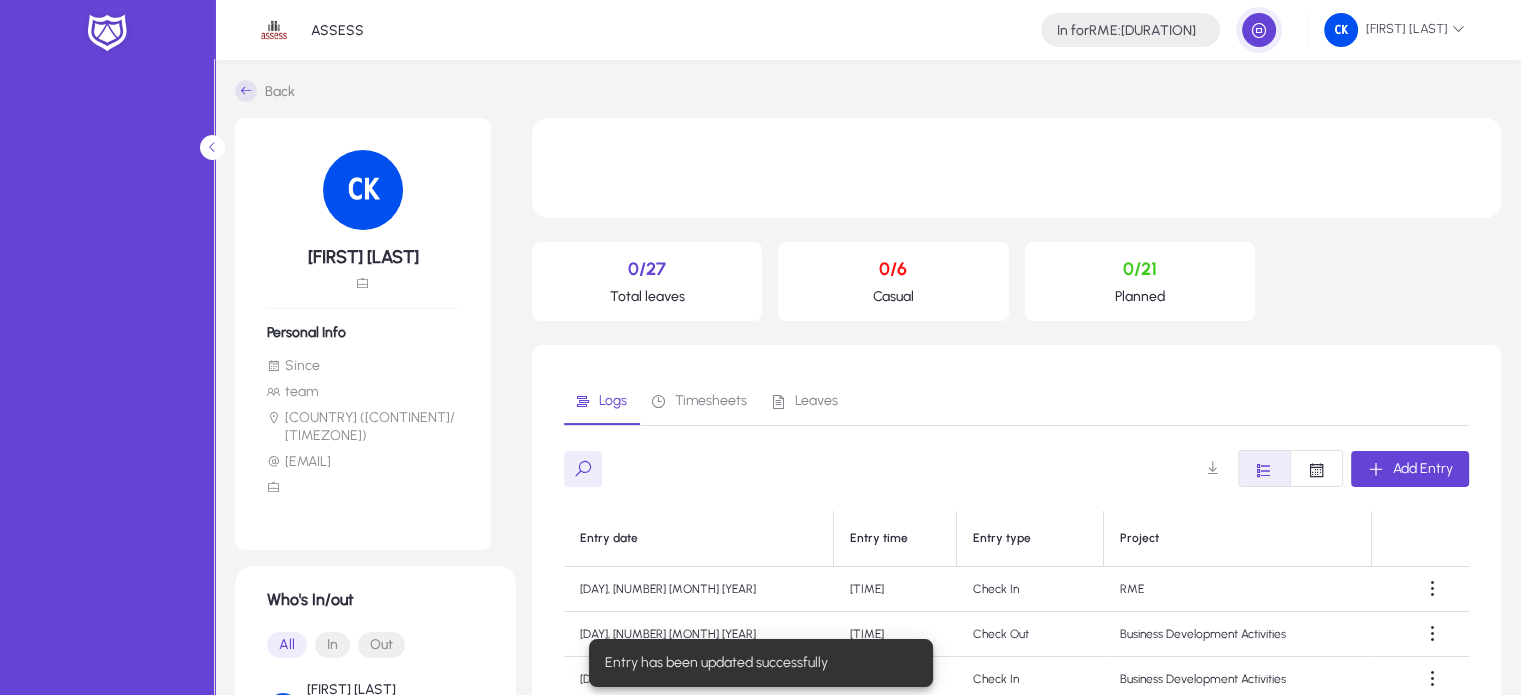 scroll, scrollTop: 132, scrollLeft: 0, axis: vertical 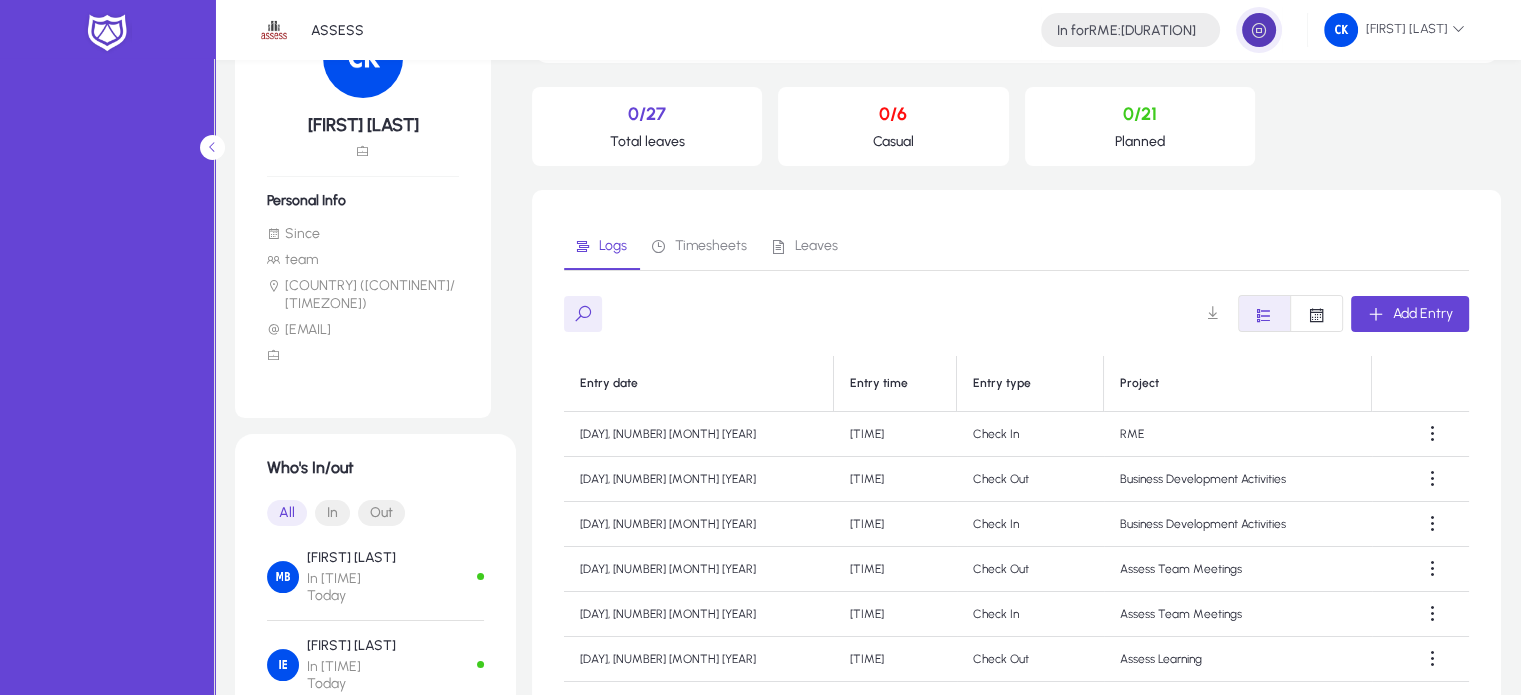 click 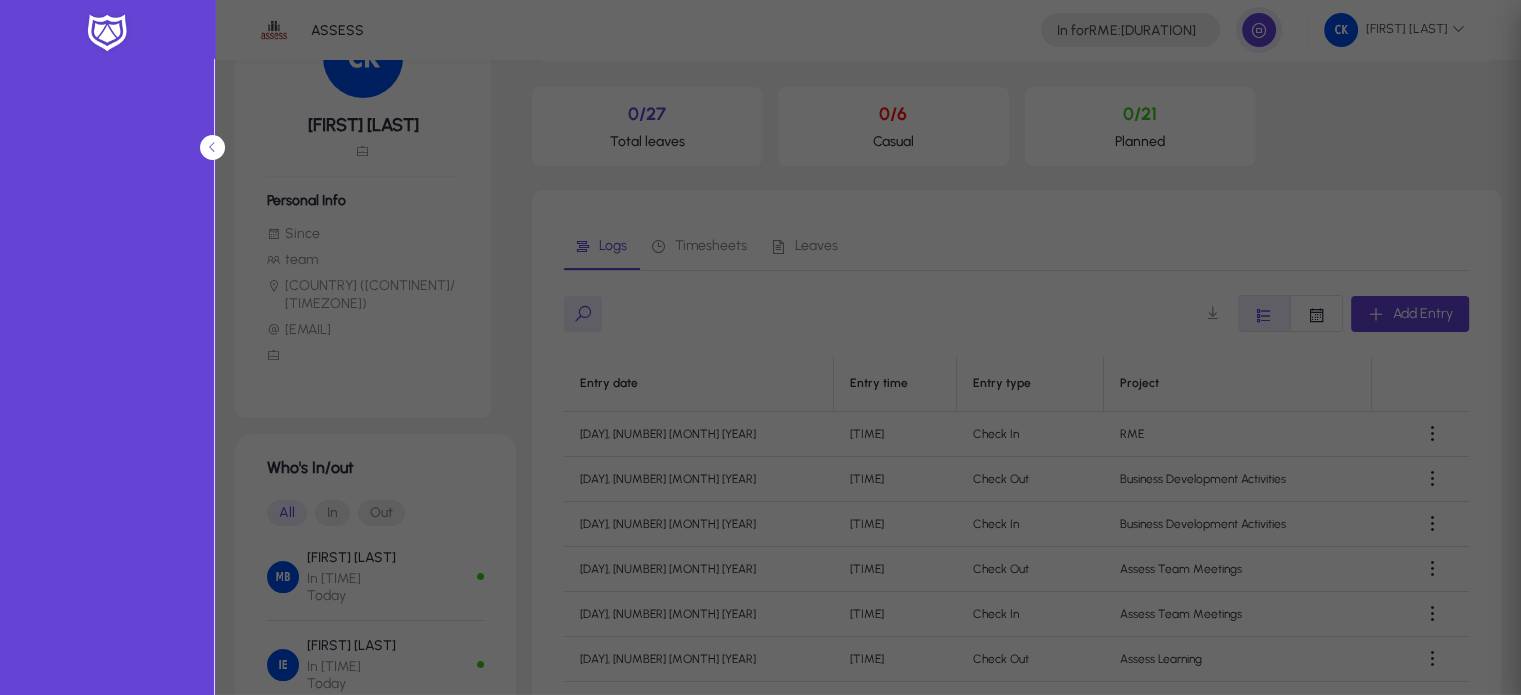 type on "*****" 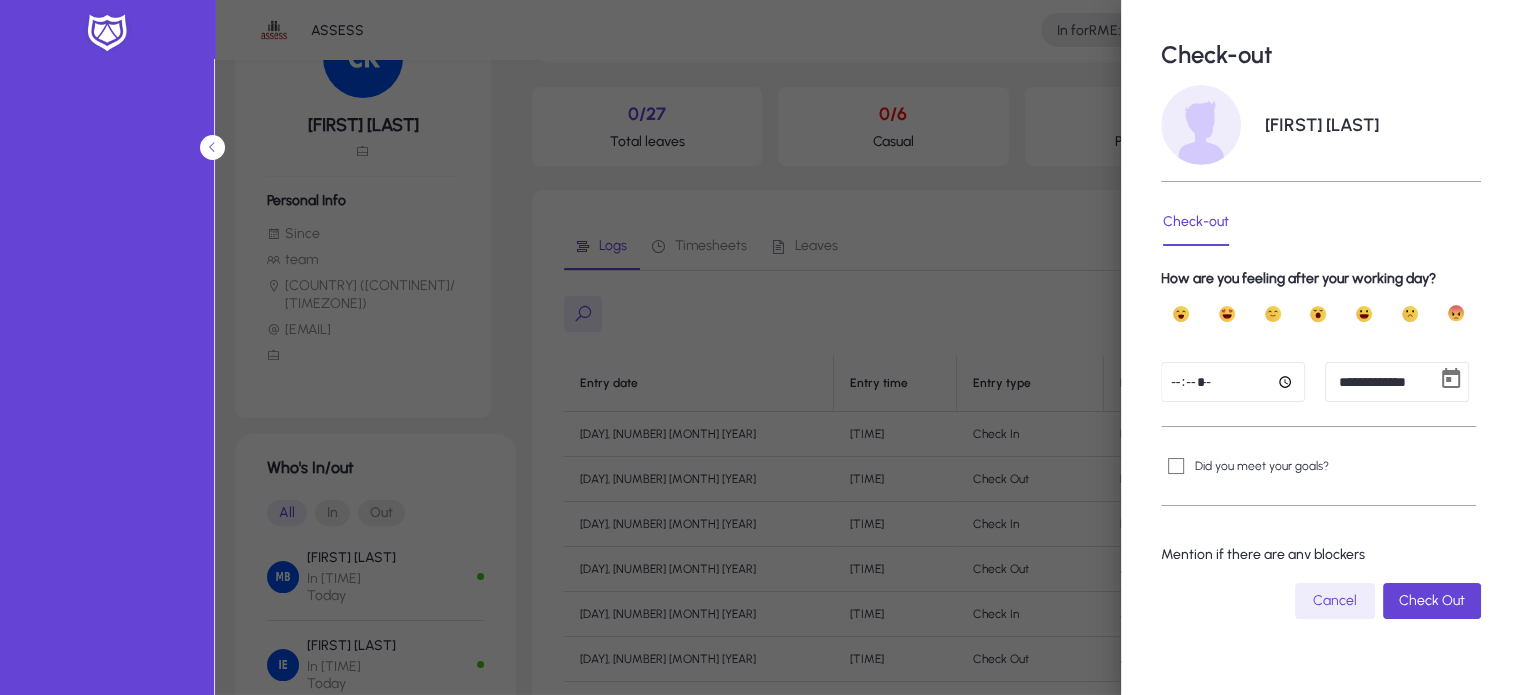 click on "*****" at bounding box center [1233, 382] 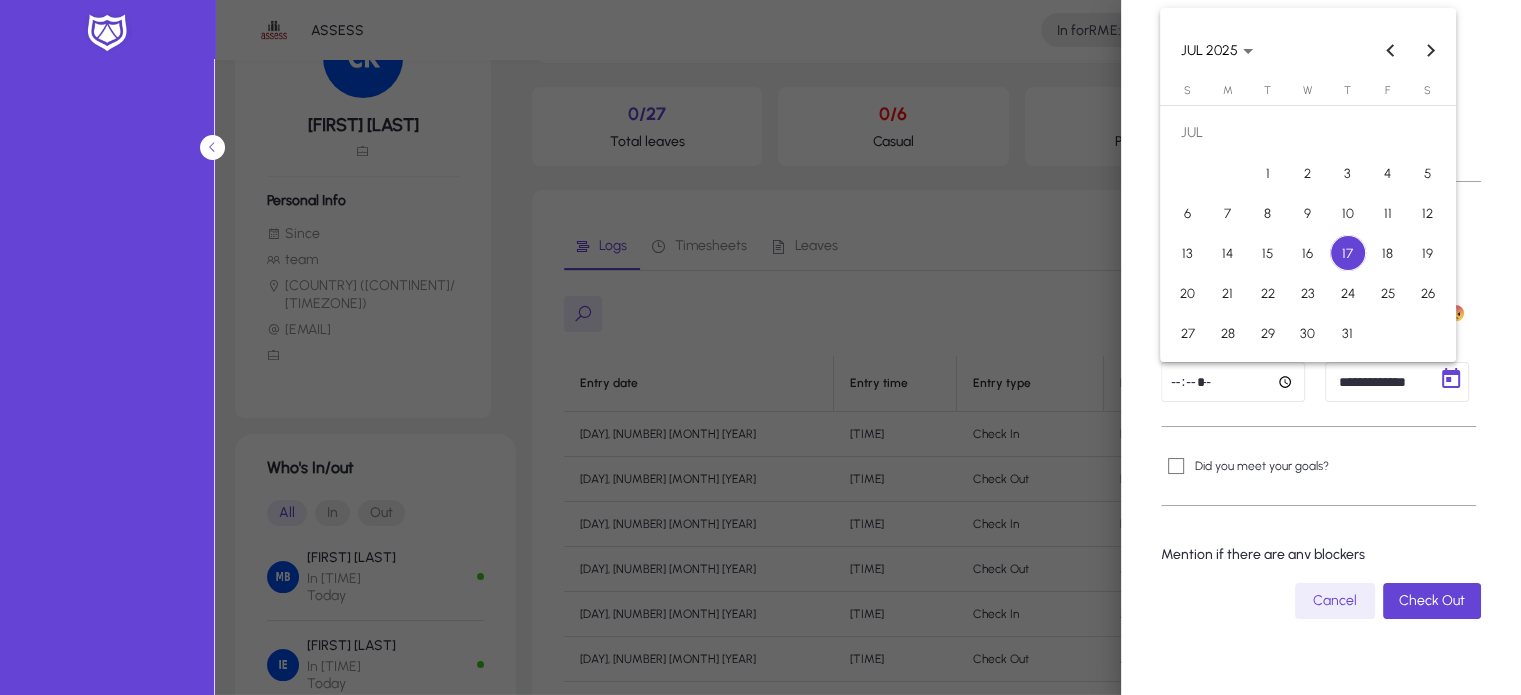 click on "**********" at bounding box center (760, 215) 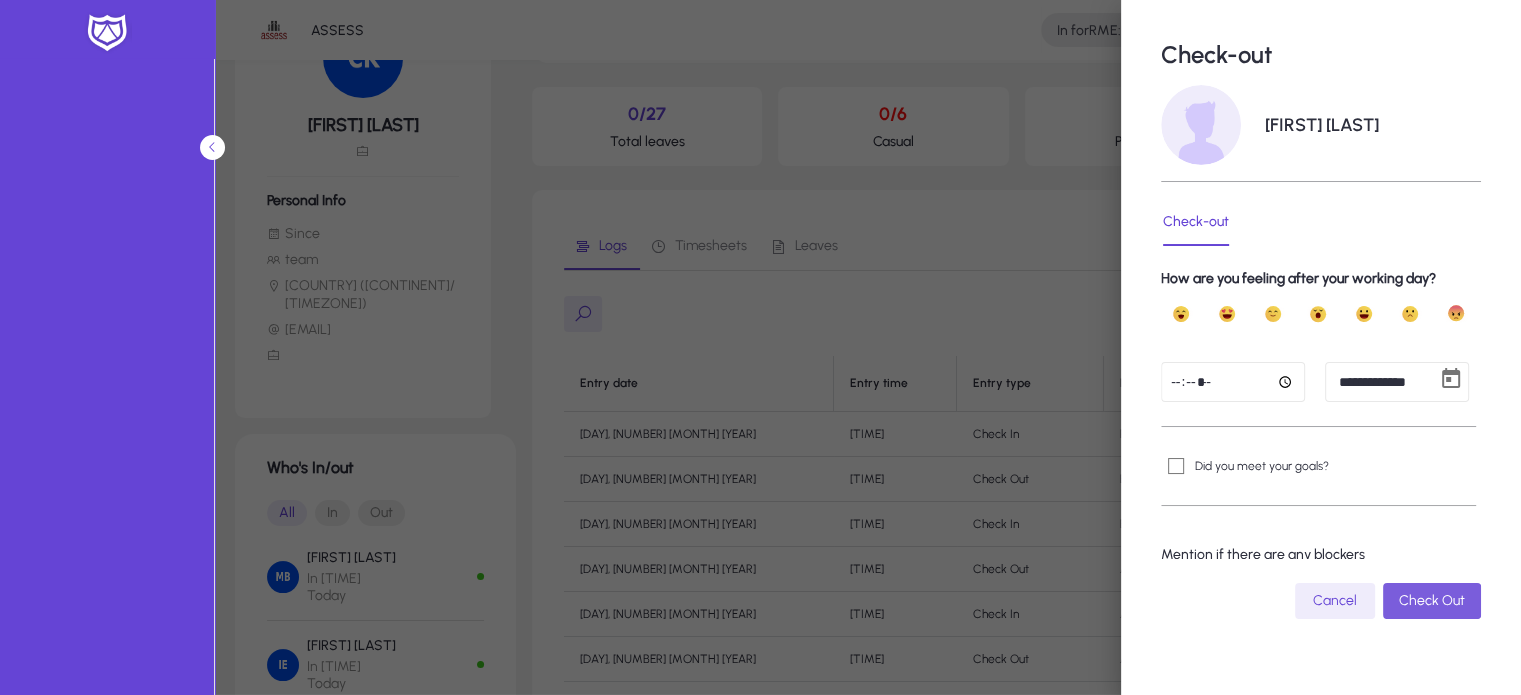 click at bounding box center (1432, 601) 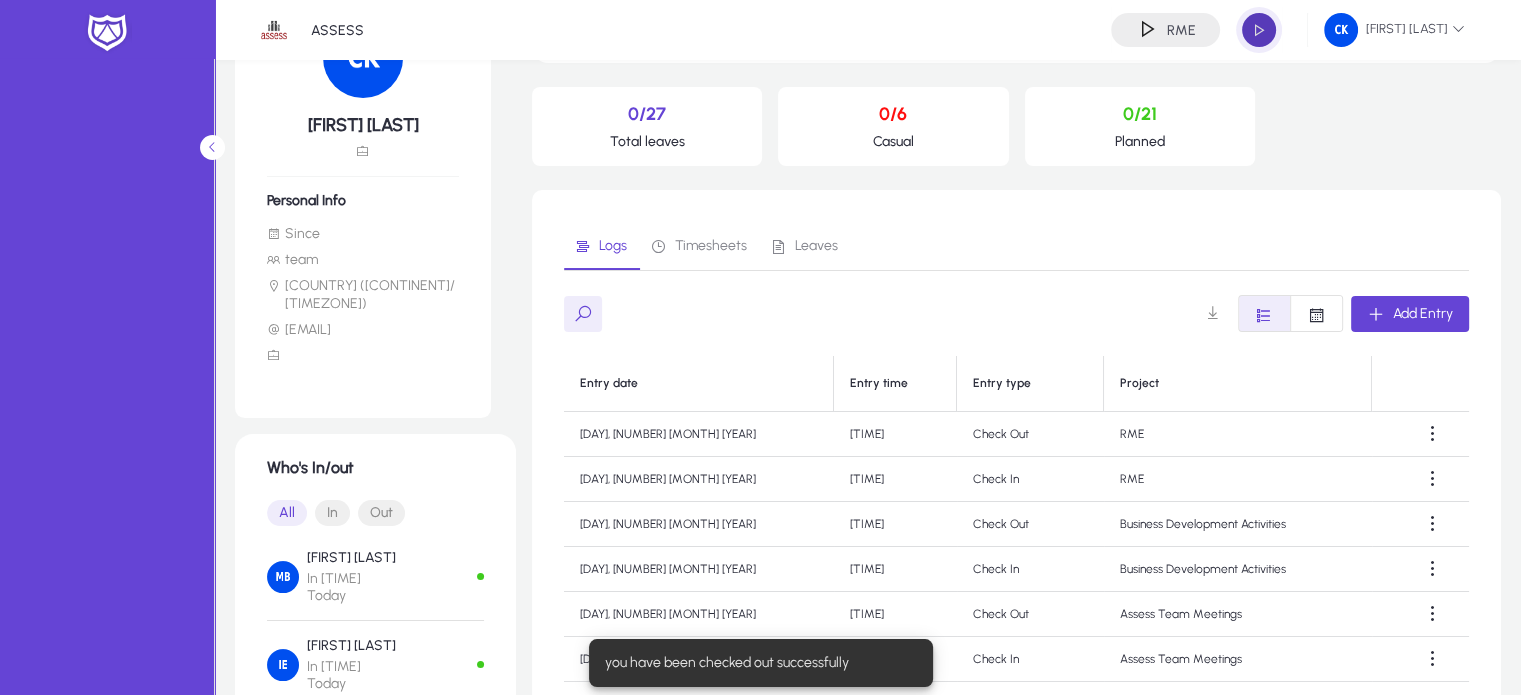 click 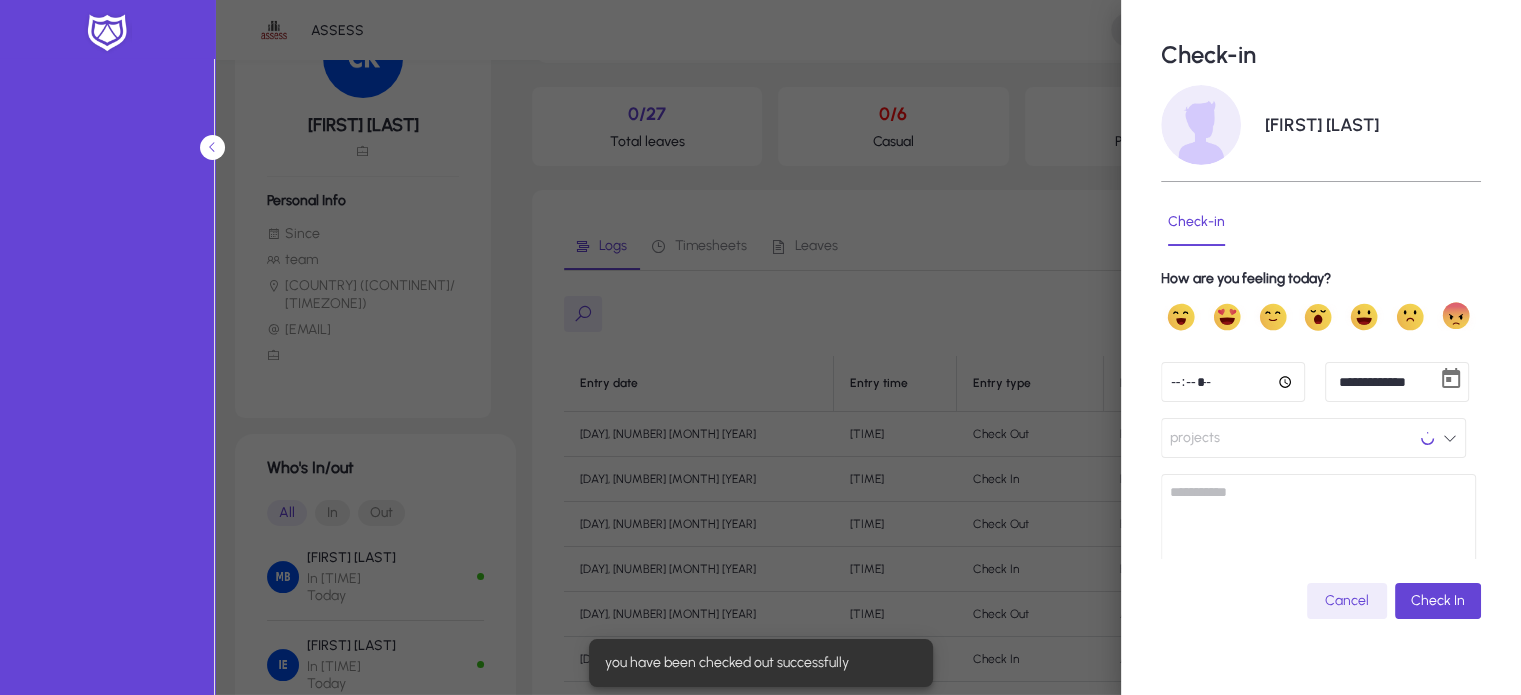 type on "*****" 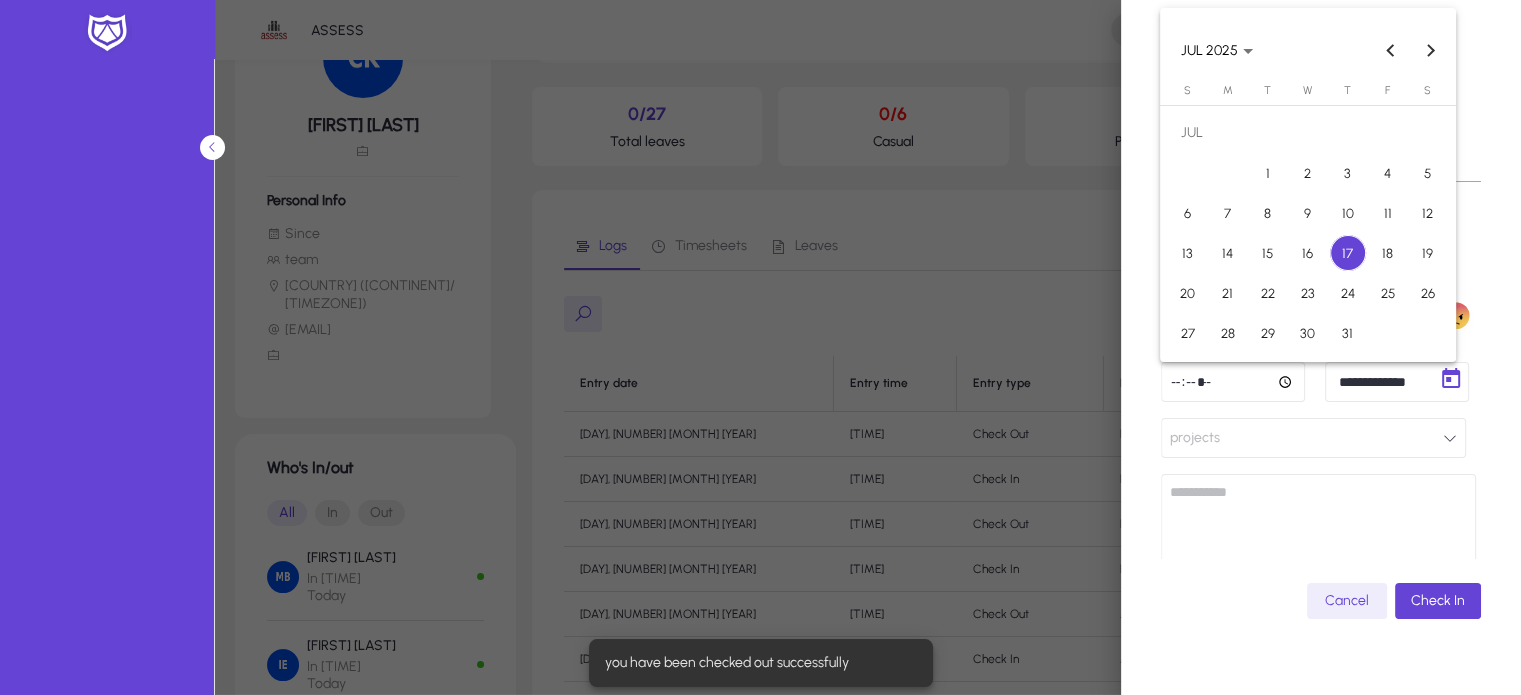 click on "**********" at bounding box center (760, 215) 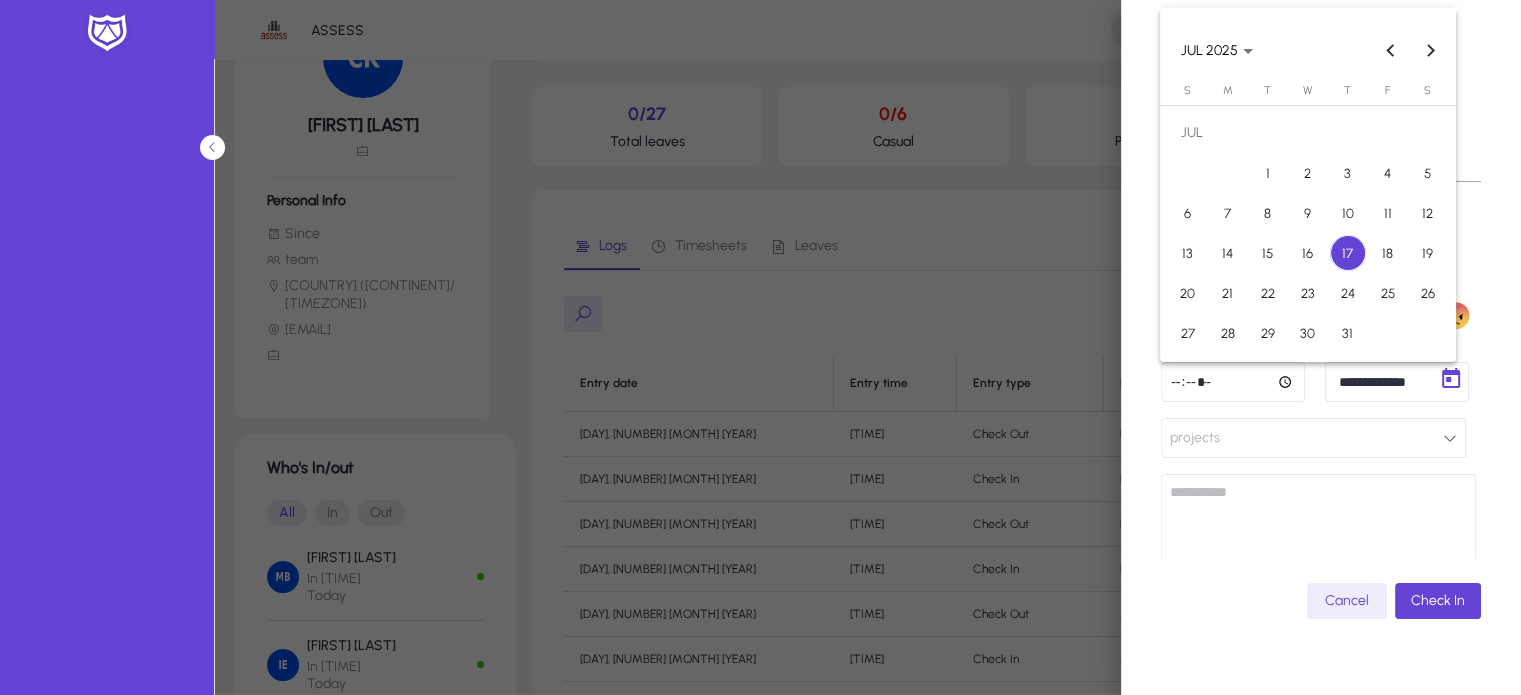 click on "16" at bounding box center (1308, 253) 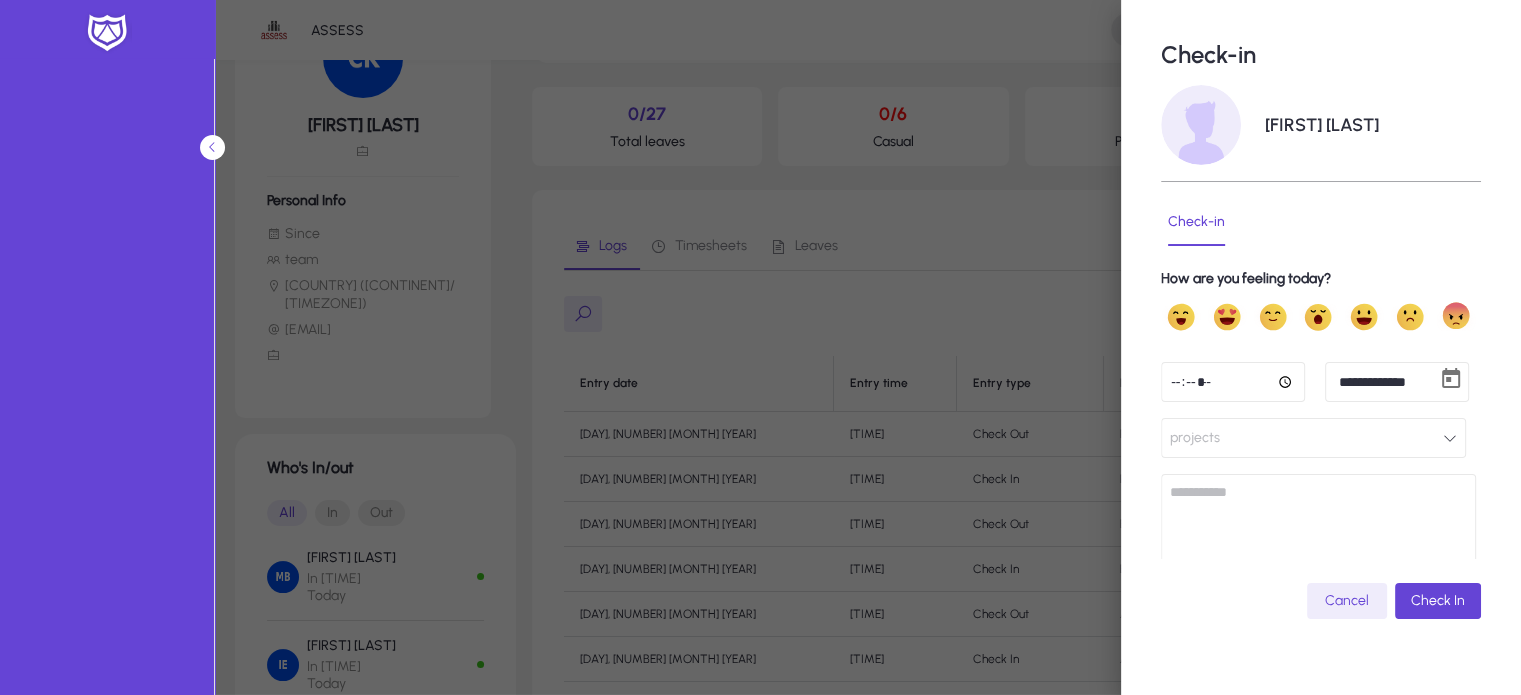 click on "*****" at bounding box center (1233, 382) 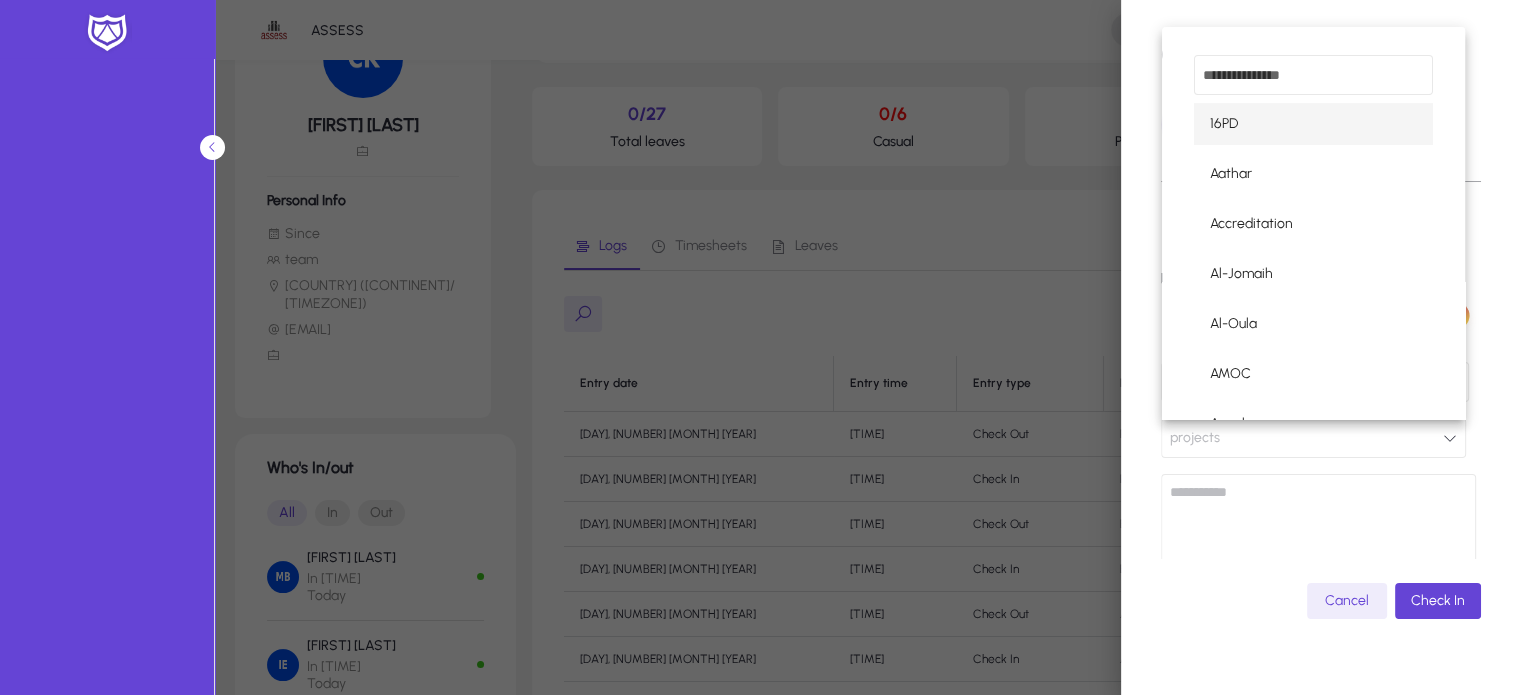 click at bounding box center [1313, 75] 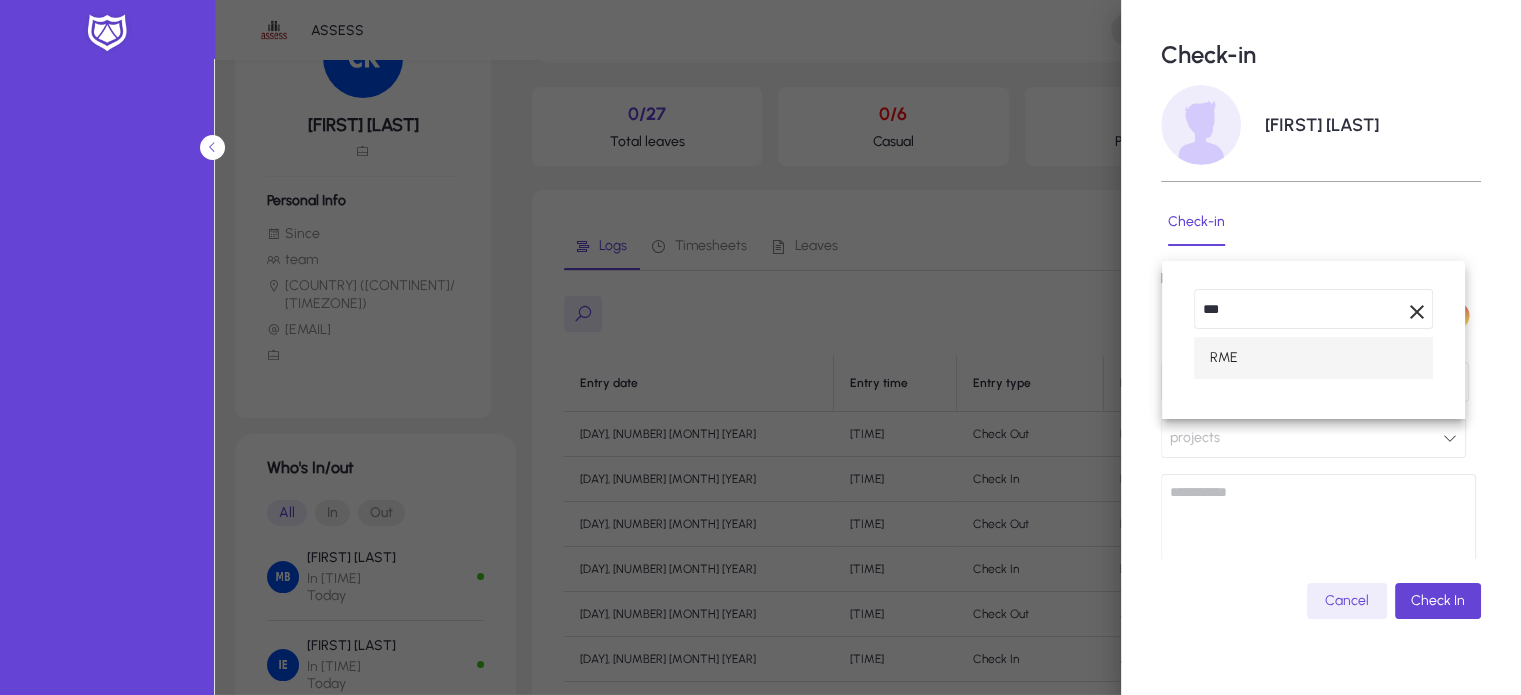 type on "***" 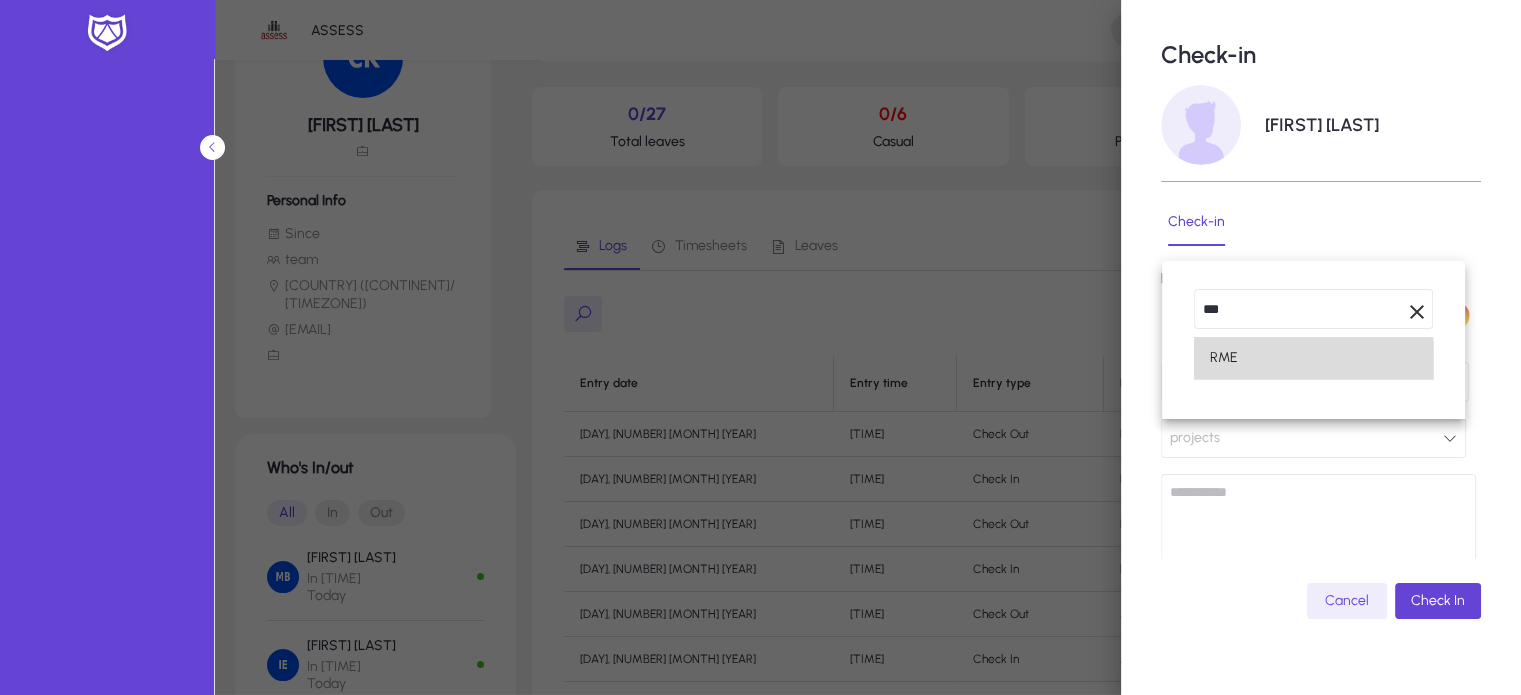 click on "RME" at bounding box center [1224, 358] 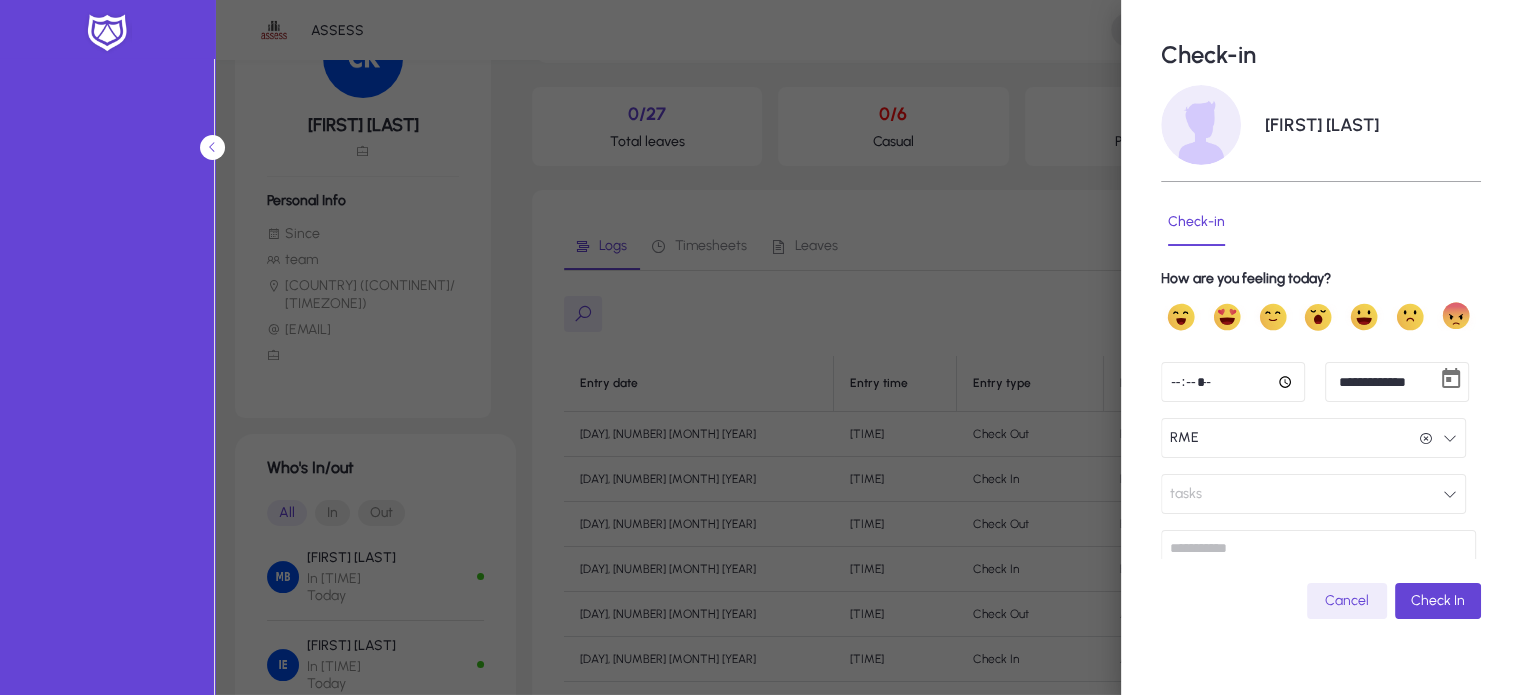 click on "RME  RME" at bounding box center [1313, 438] 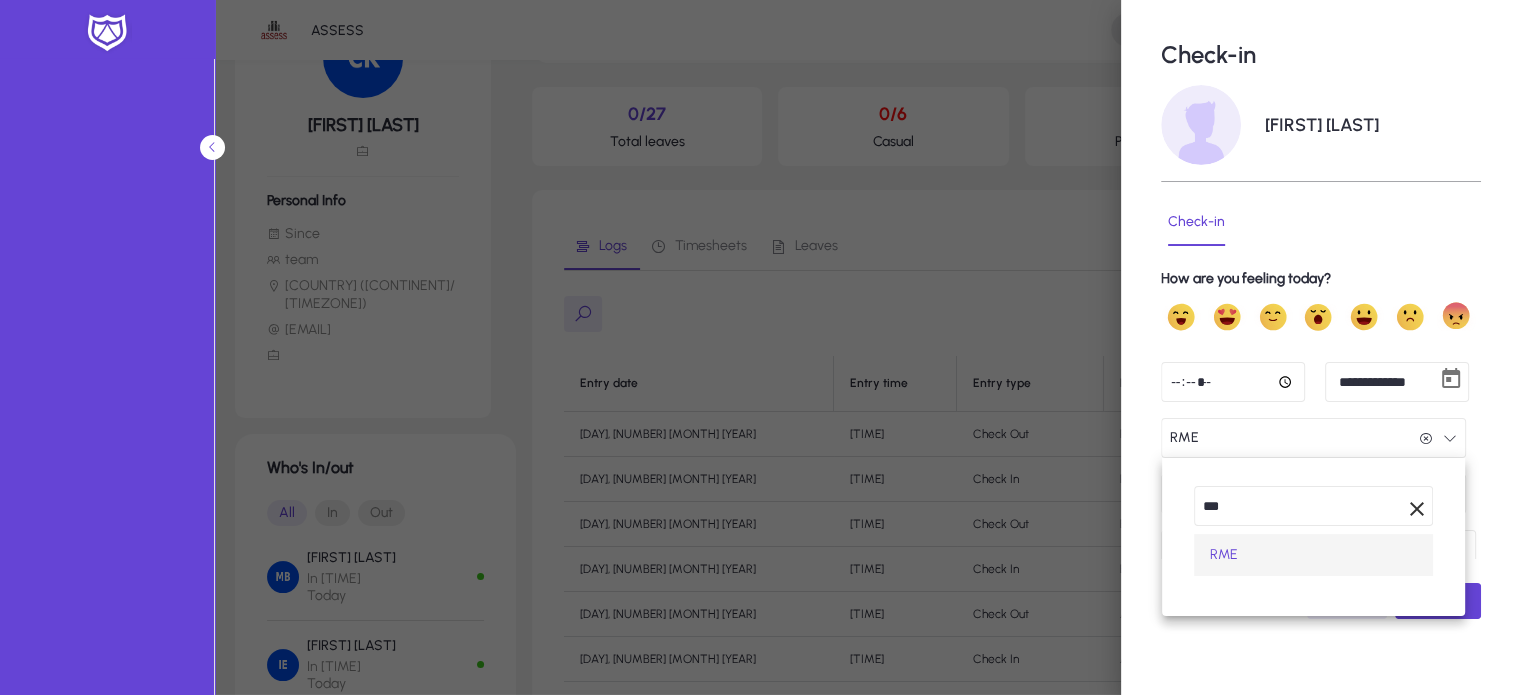 drag, startPoint x: 1268, startPoint y: 515, endPoint x: 1162, endPoint y: 499, distance: 107.200745 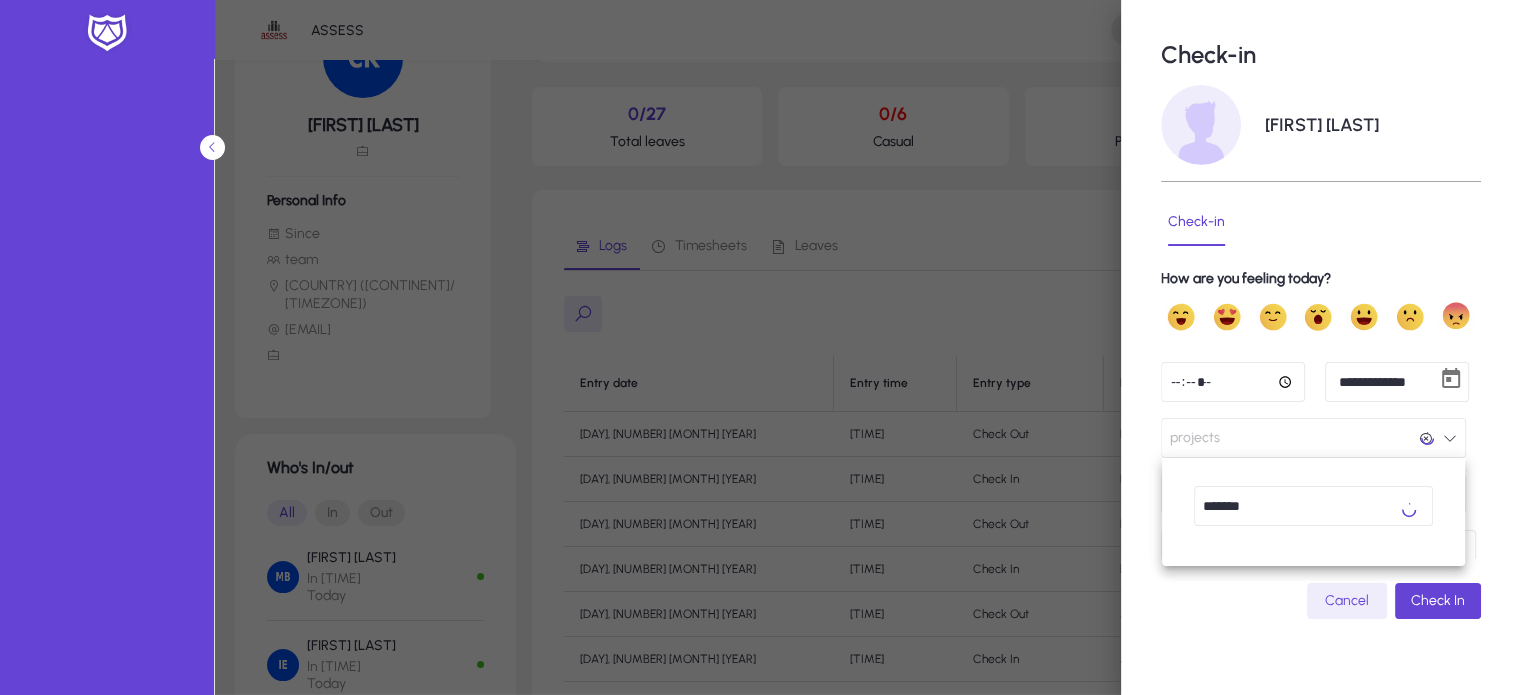 scroll, scrollTop: 20, scrollLeft: 0, axis: vertical 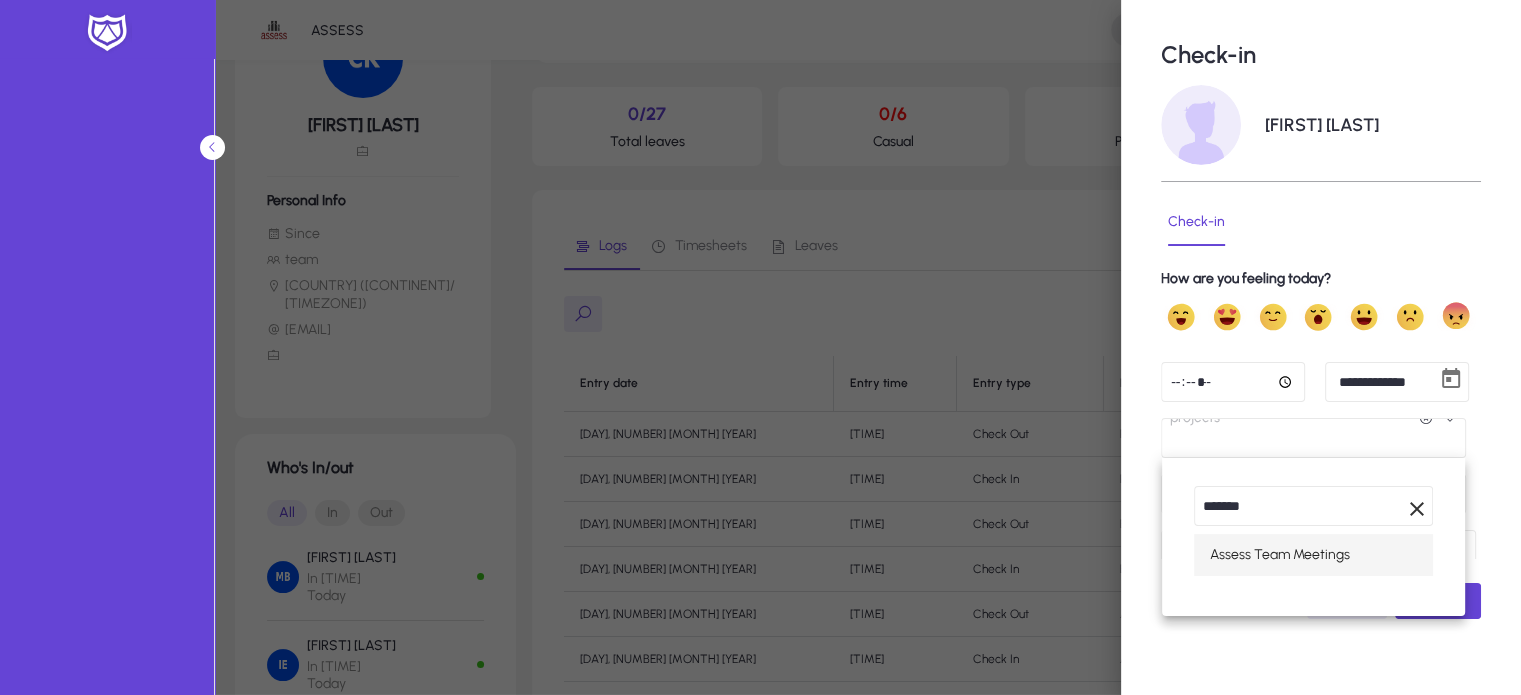 type on "*******" 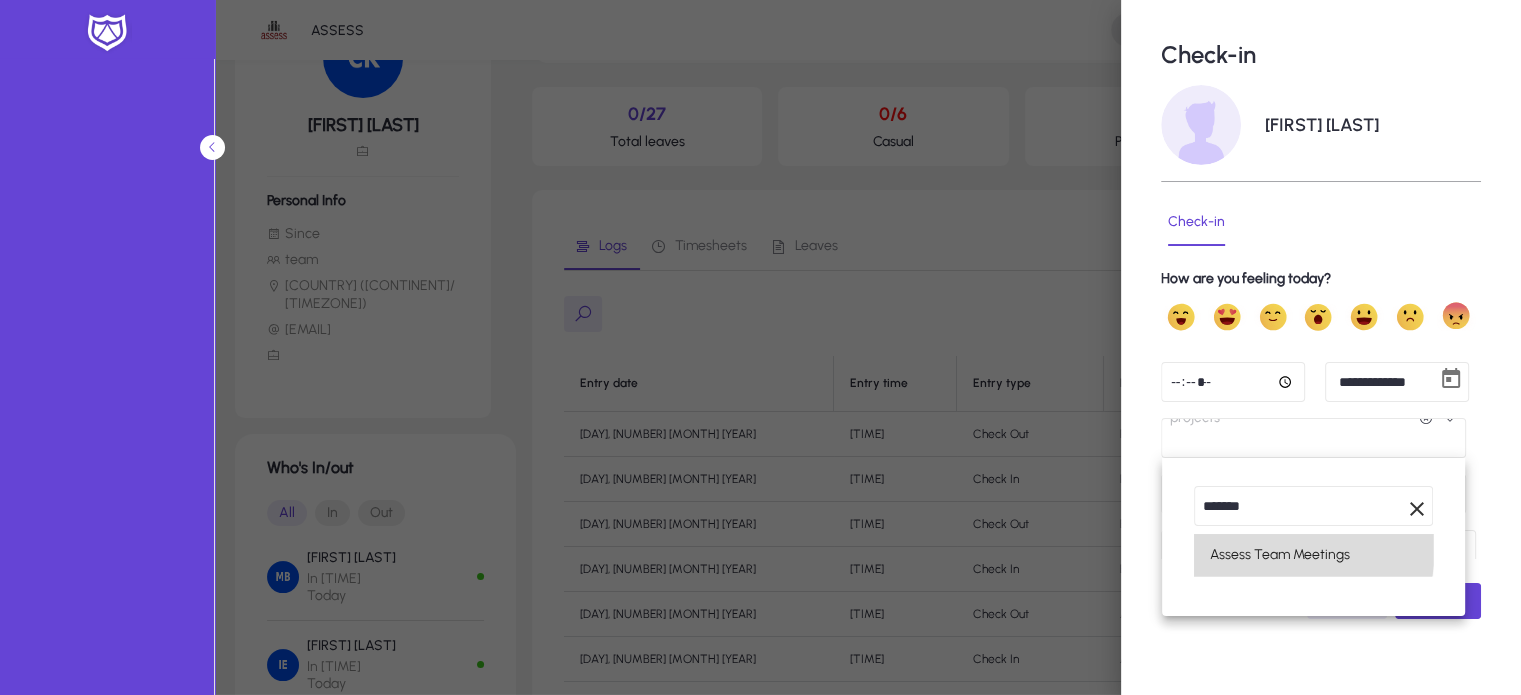 click on "Assess Team Meetings" at bounding box center [1280, 555] 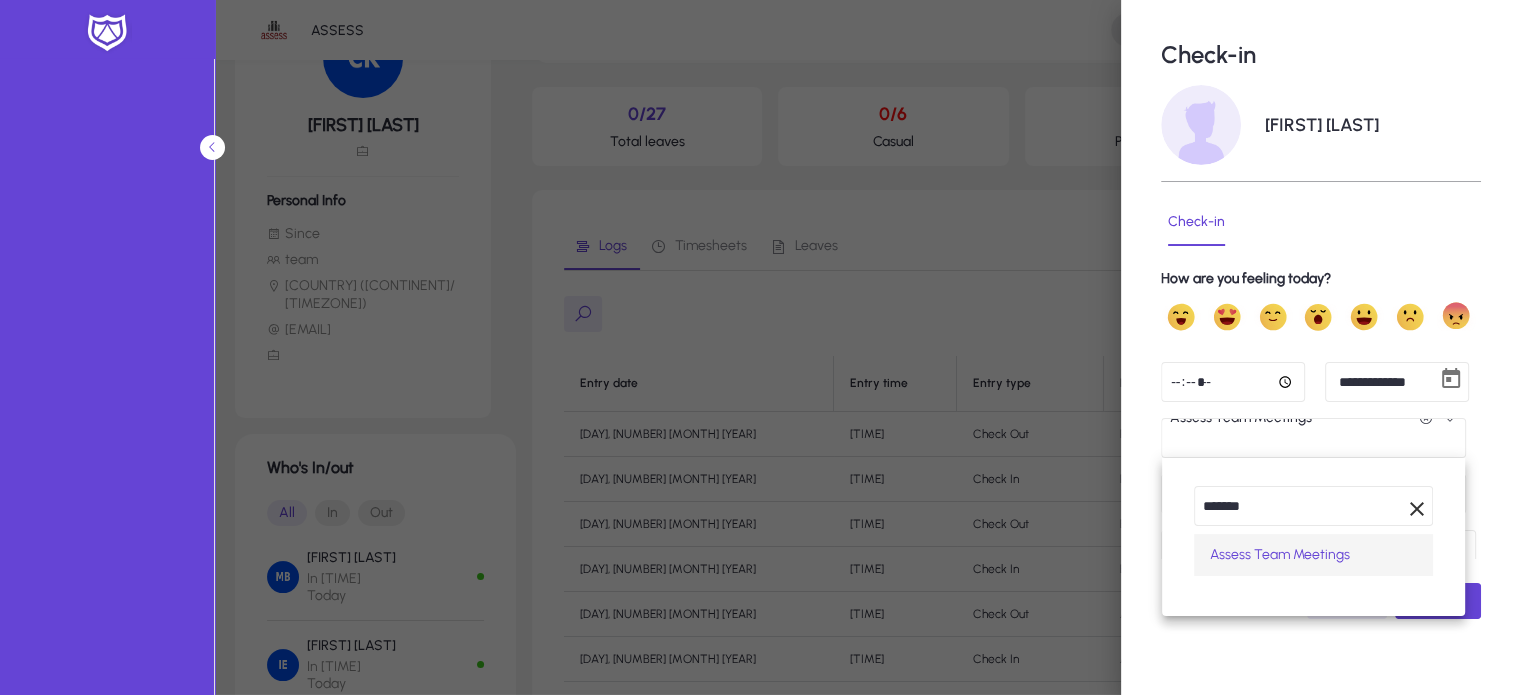 scroll, scrollTop: 16, scrollLeft: 0, axis: vertical 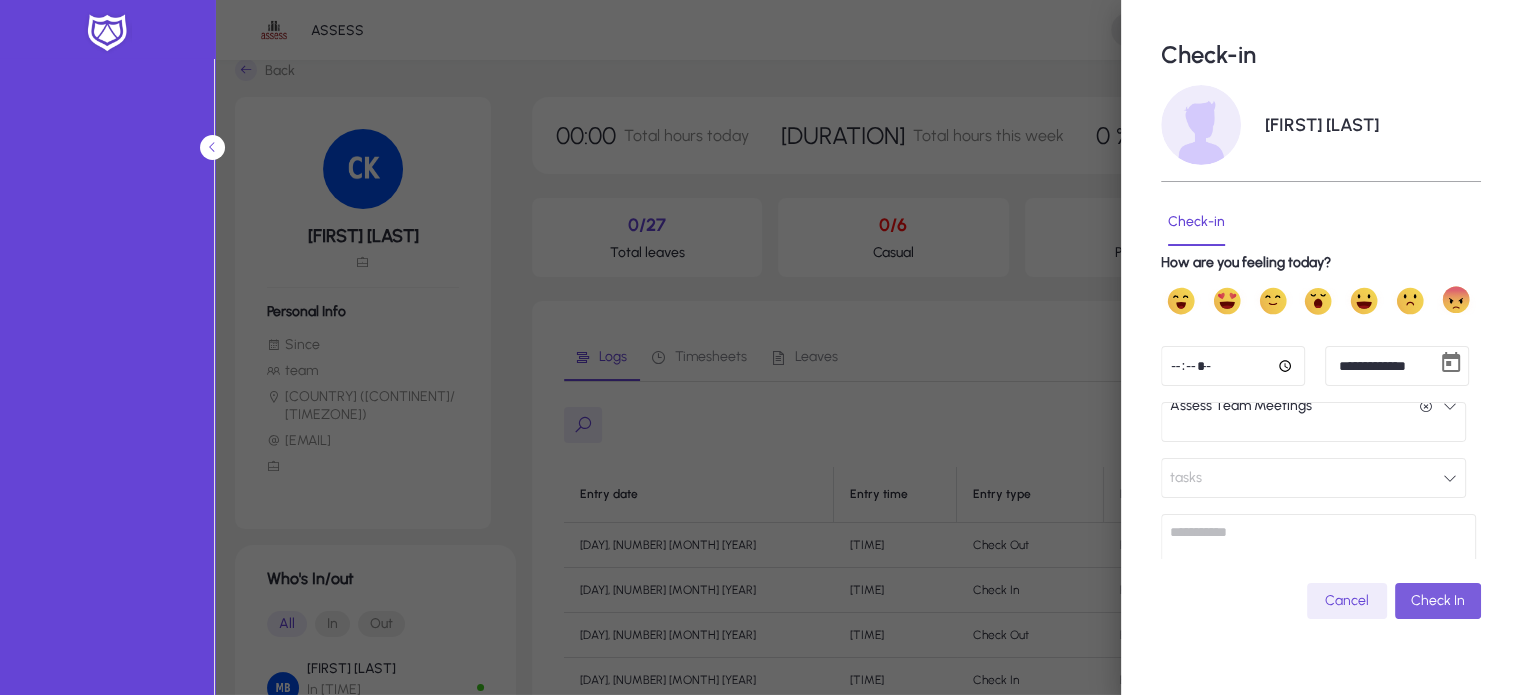 click on "Check In" at bounding box center (1438, 600) 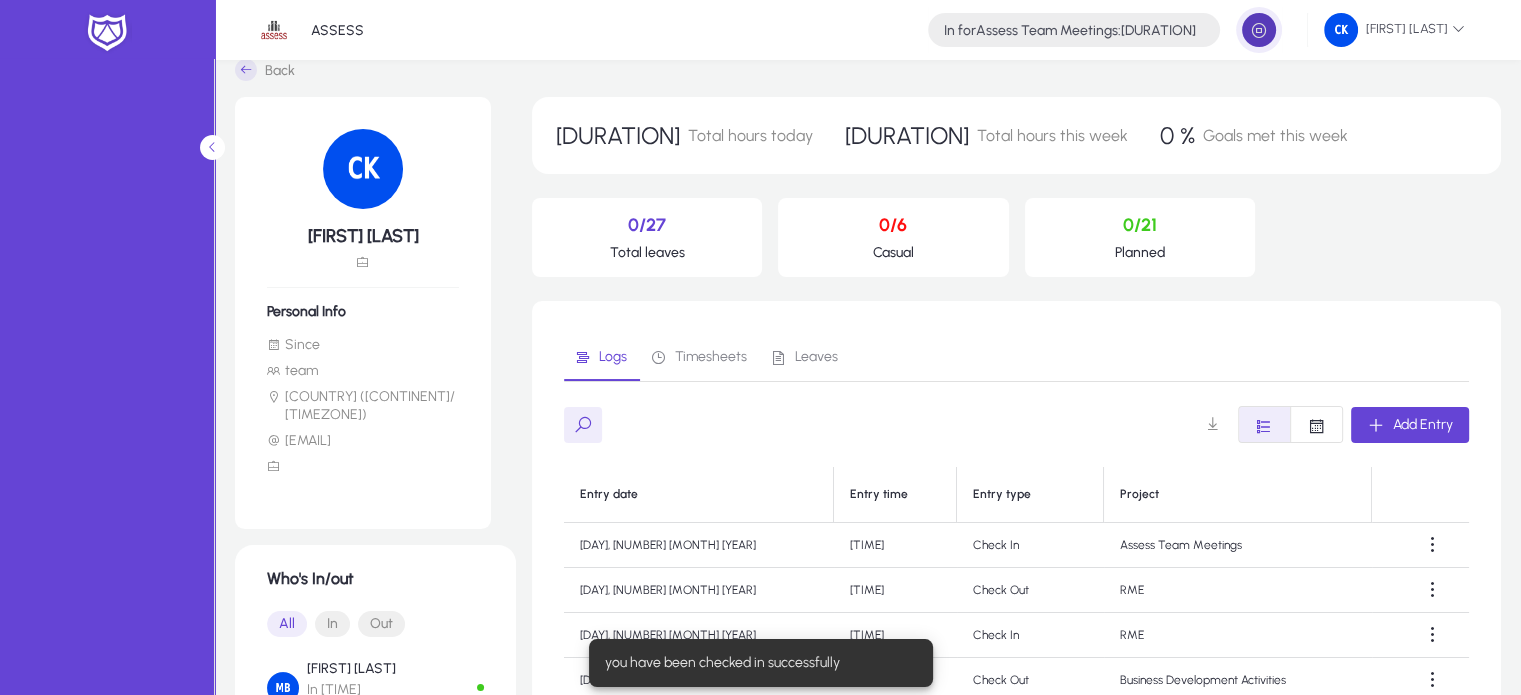 click 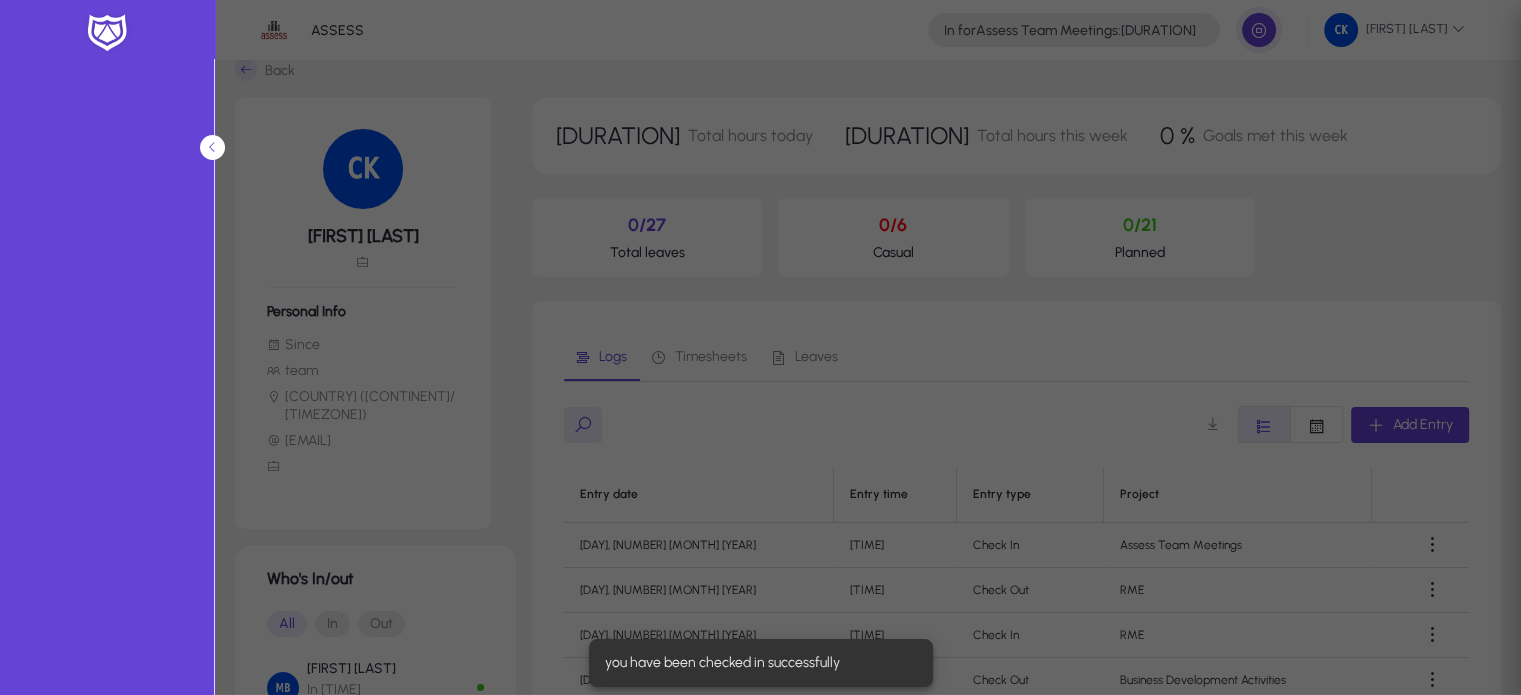 type on "*****" 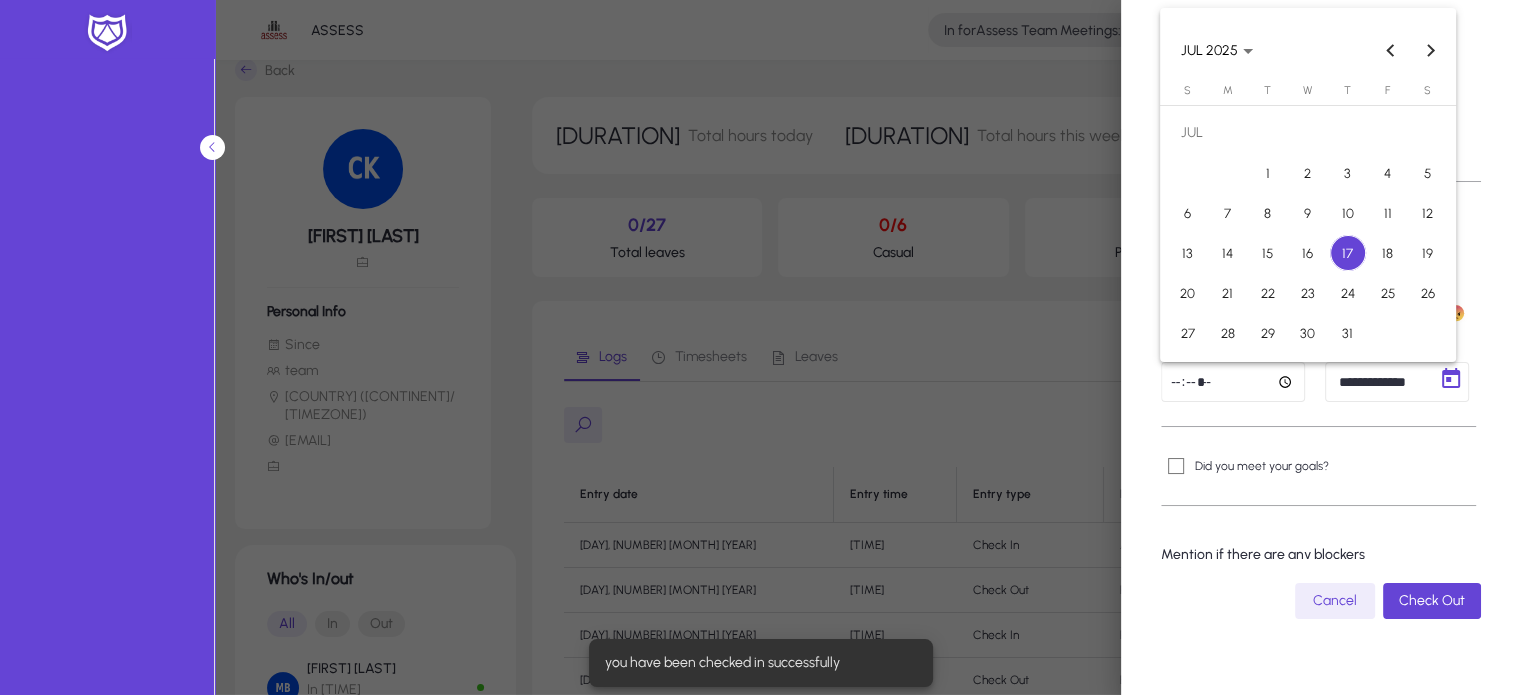 click on "**********" at bounding box center [760, 326] 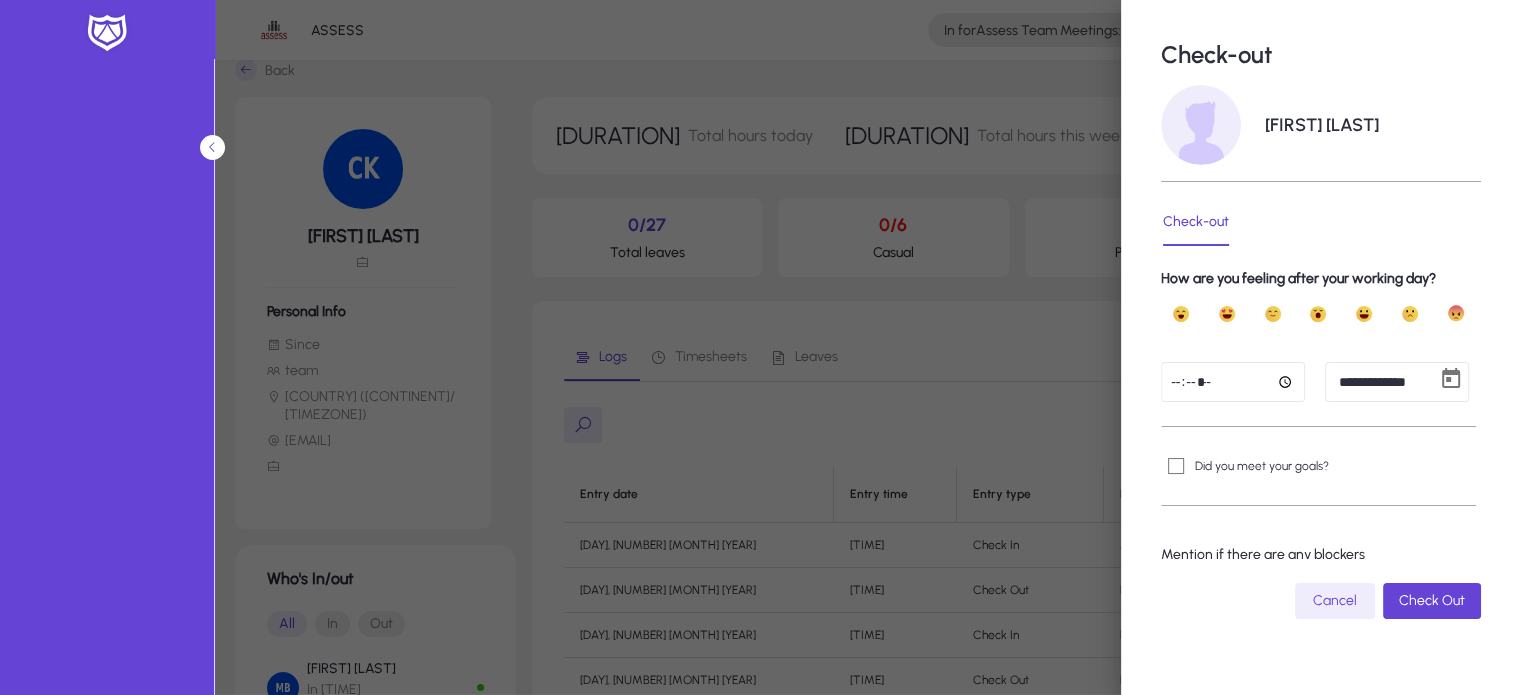 click on "*****" at bounding box center [1233, 382] 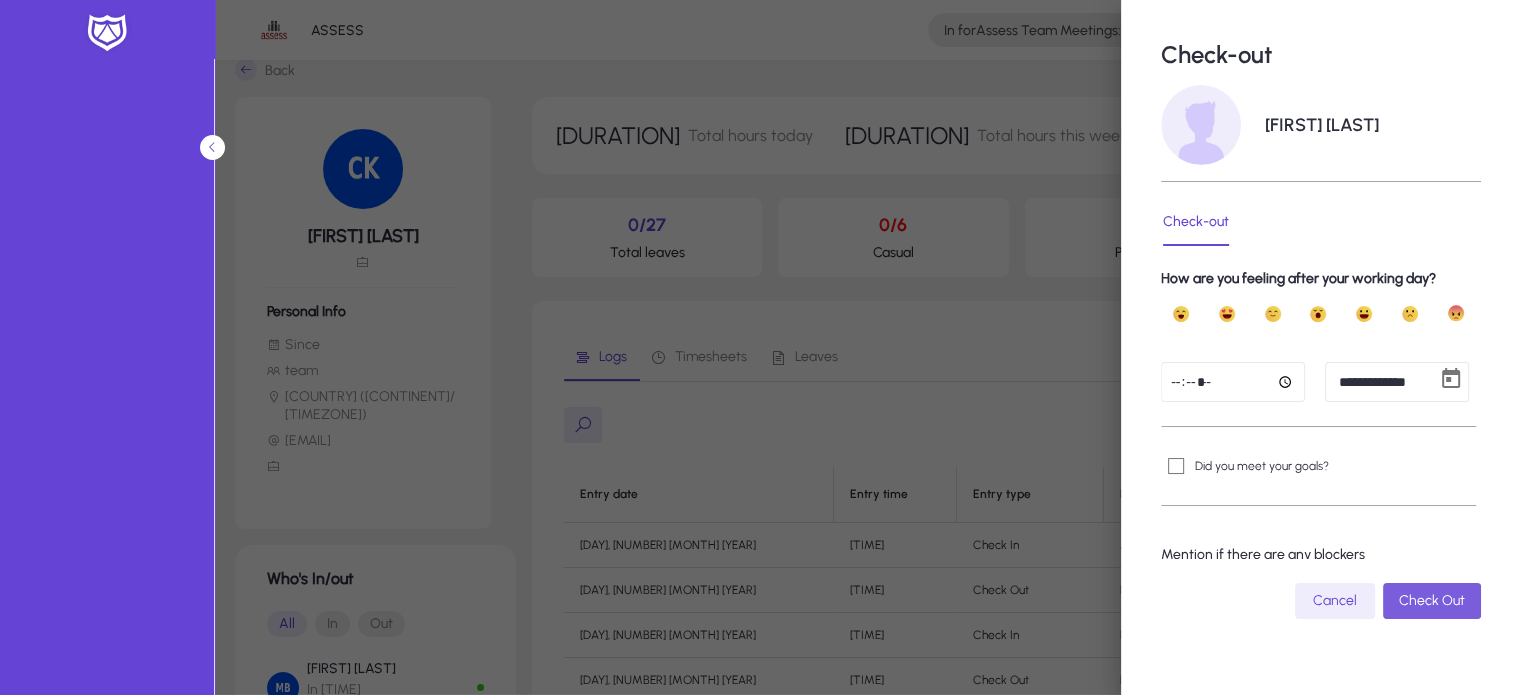 click on "Check Out" at bounding box center (1432, 600) 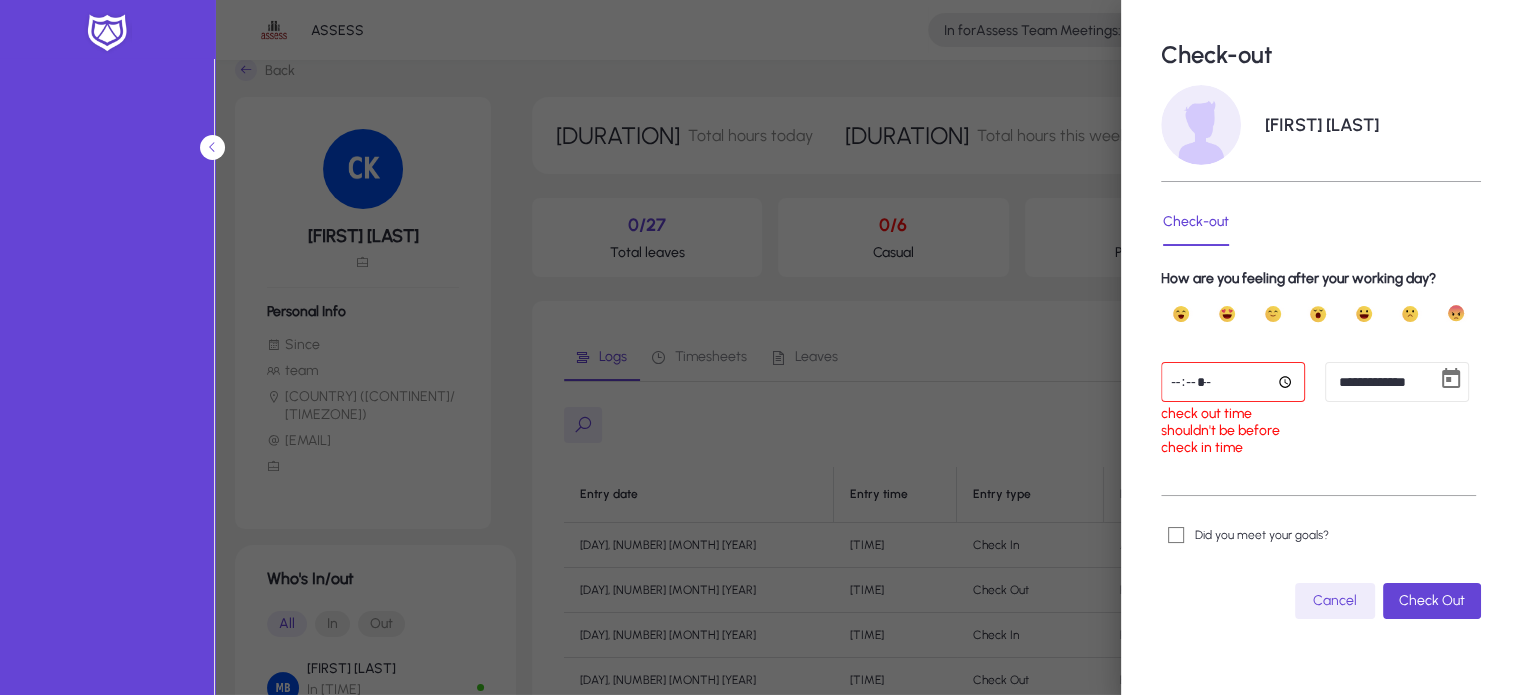 click 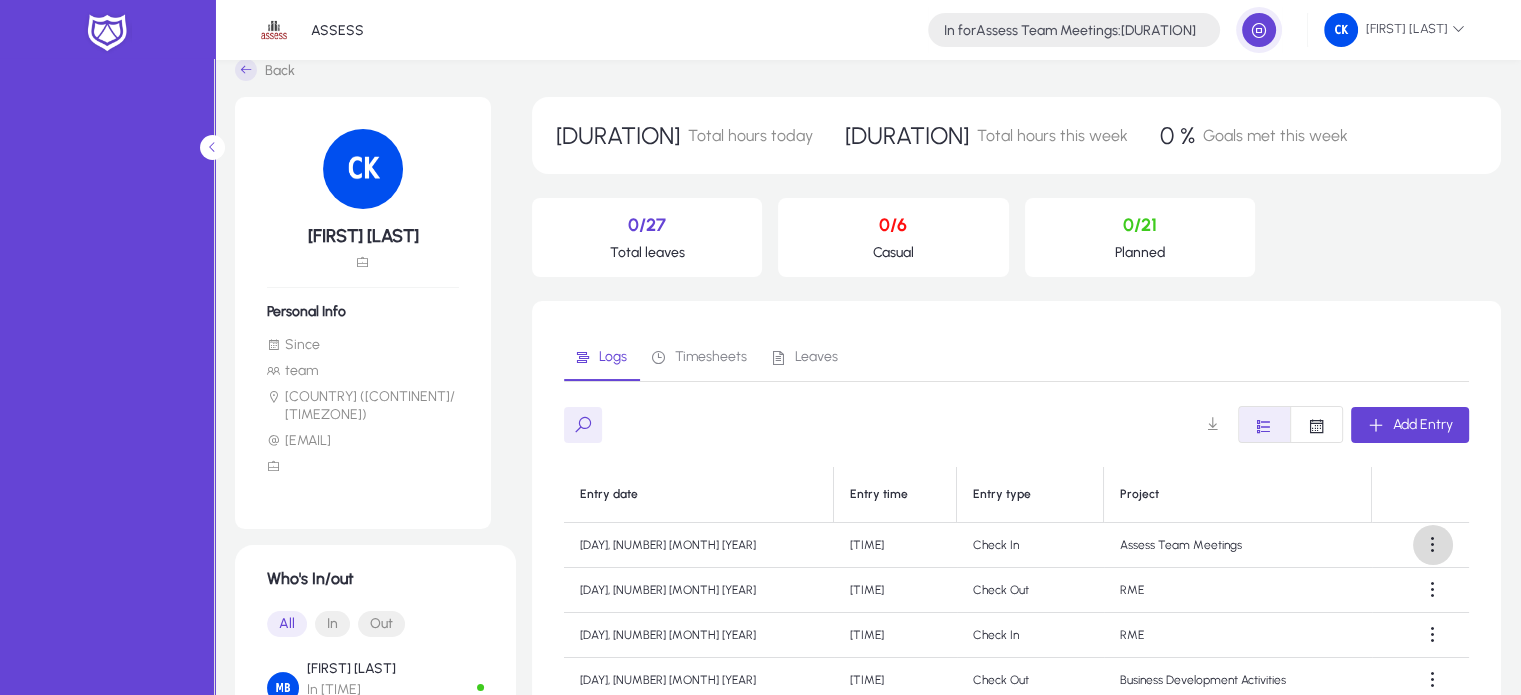 click 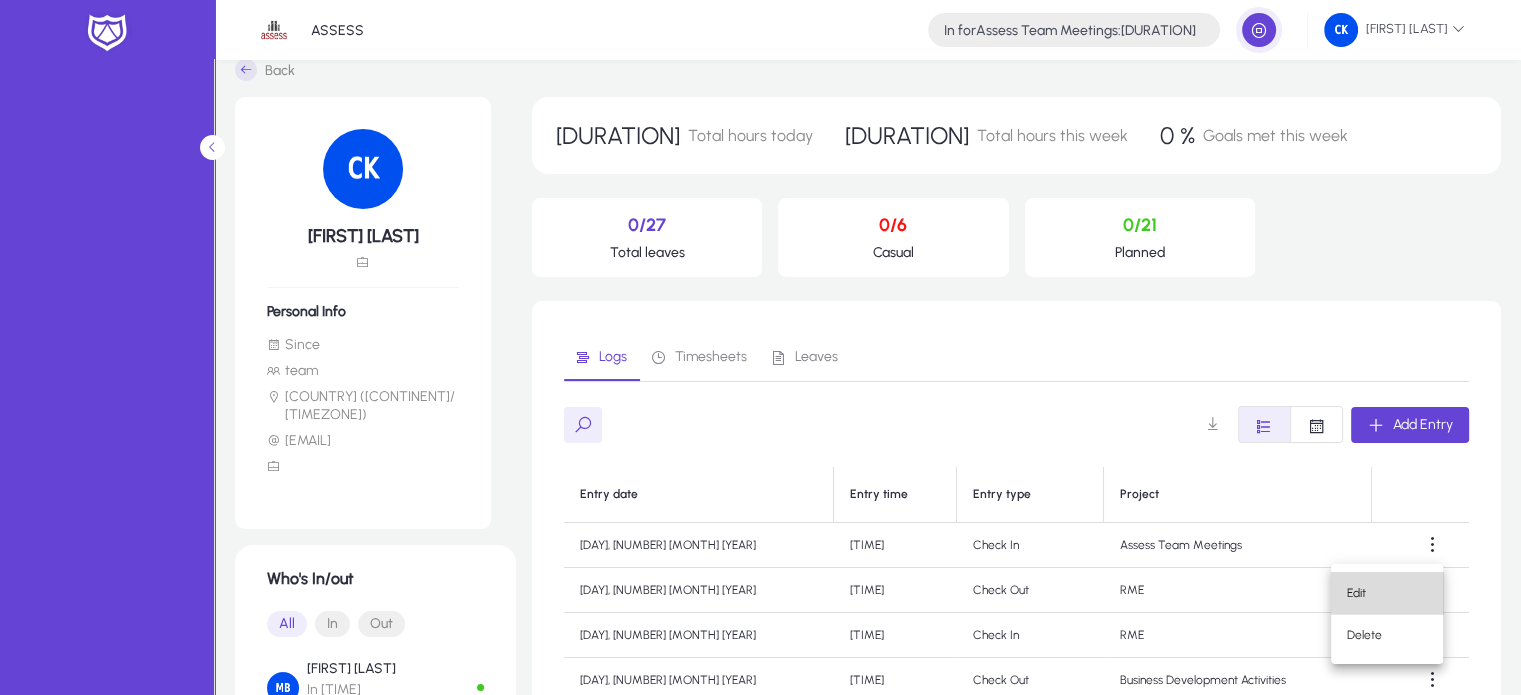 click on "Edit" at bounding box center [1387, 593] 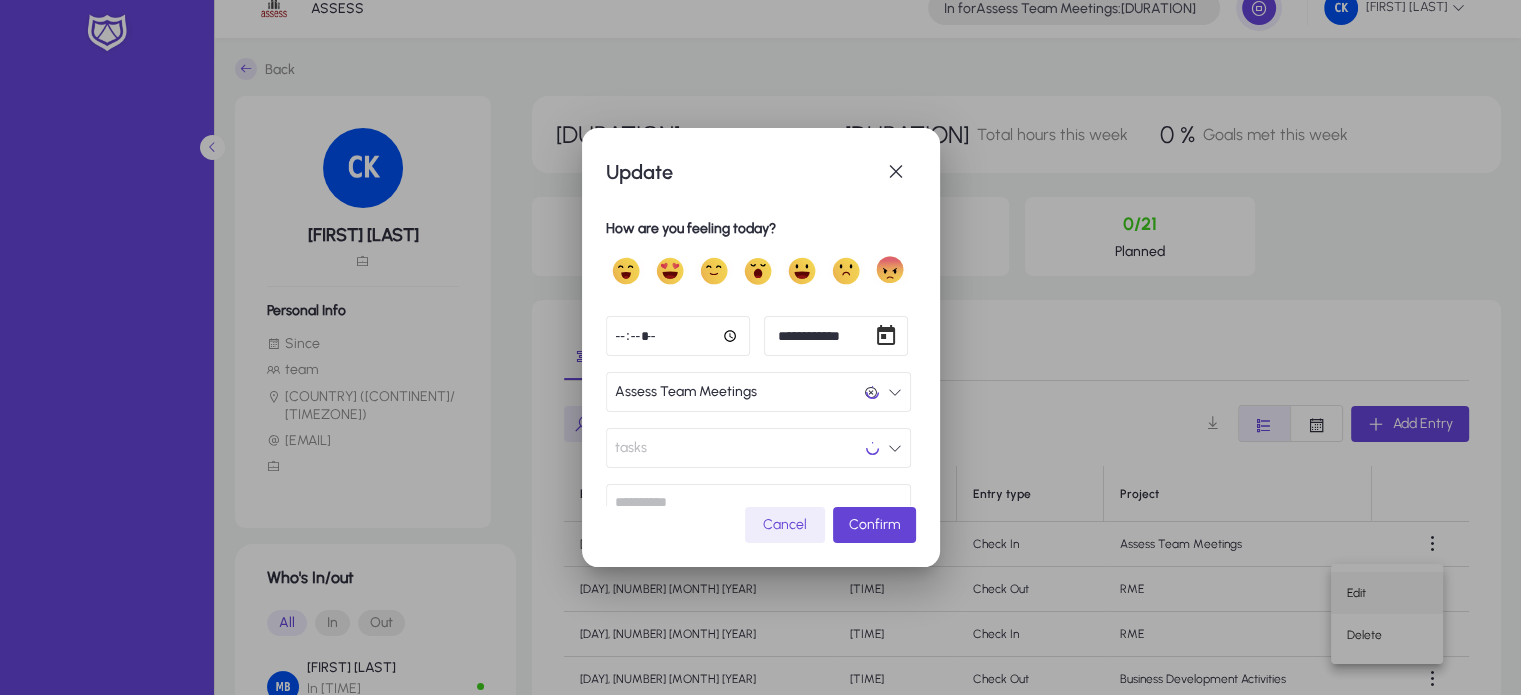scroll, scrollTop: 0, scrollLeft: 0, axis: both 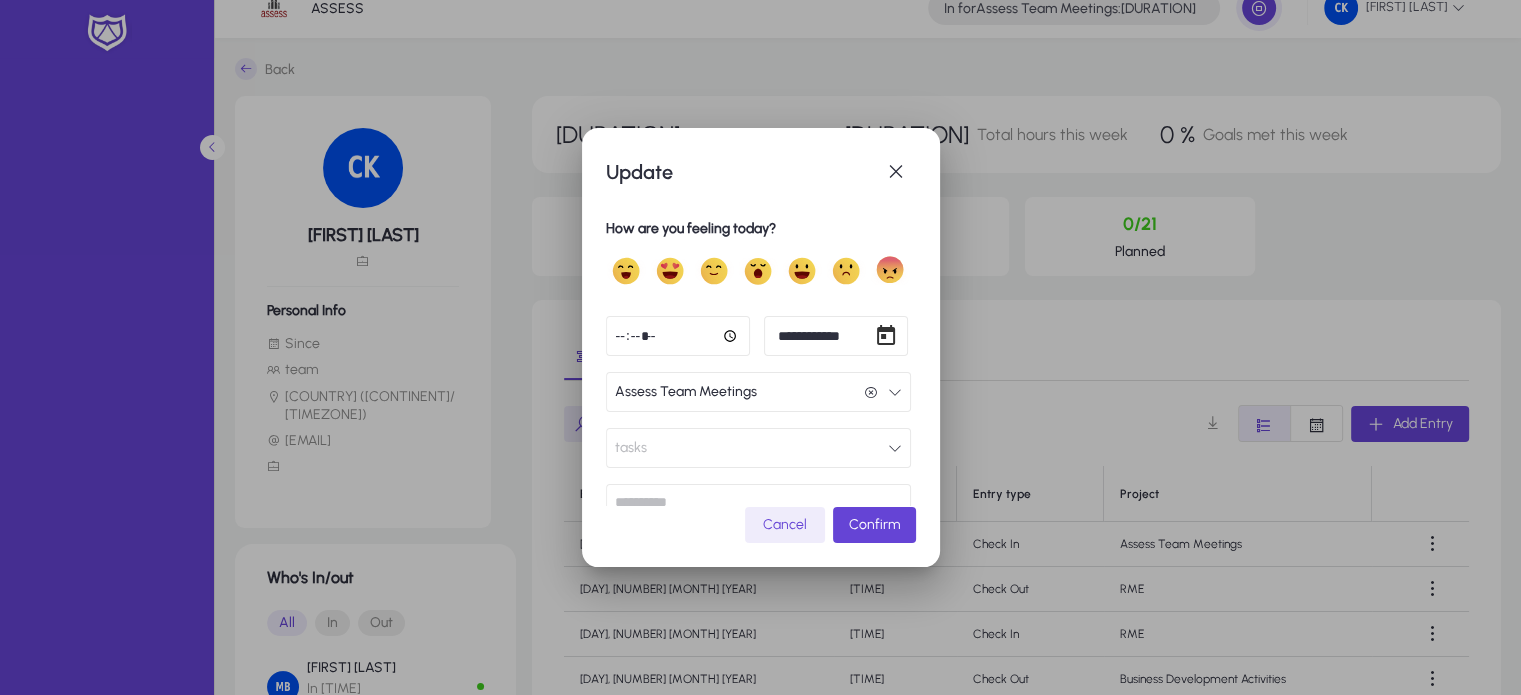 click at bounding box center [678, 336] 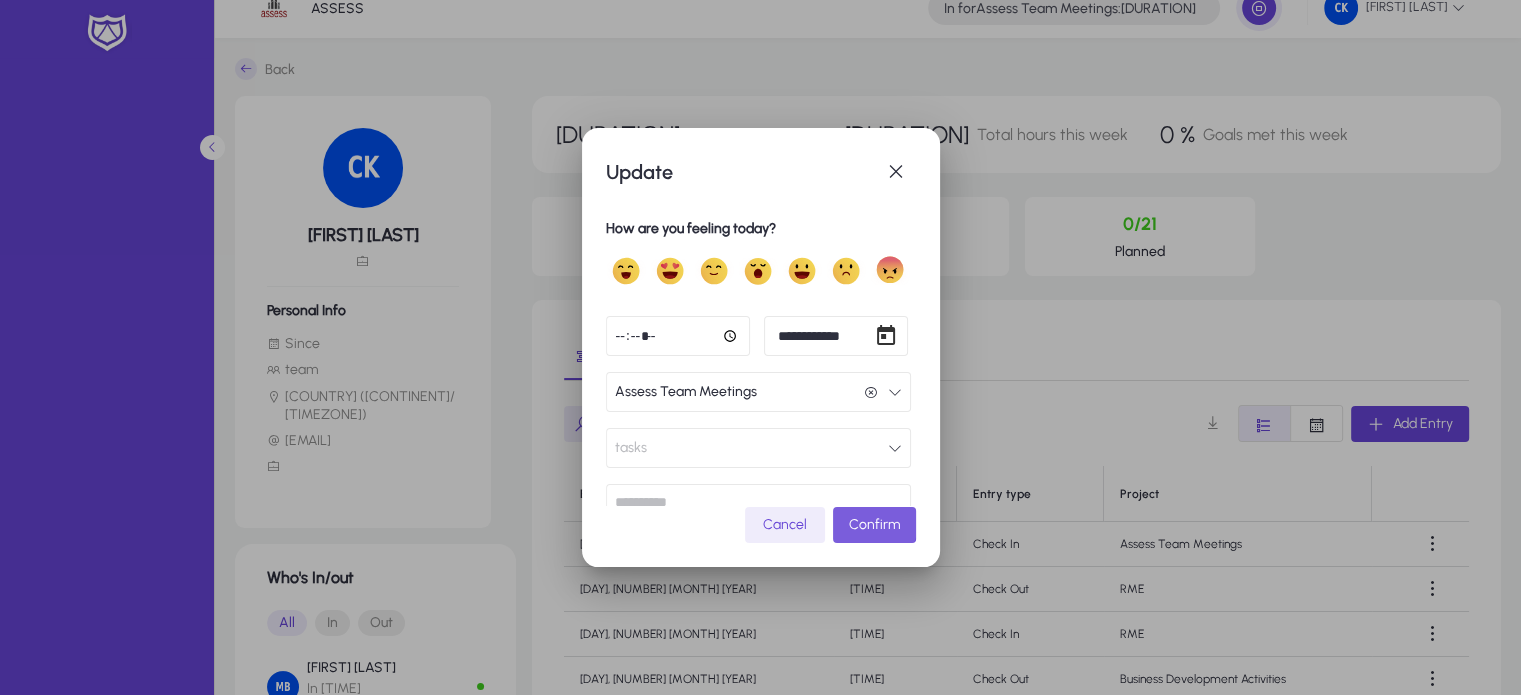 click on "Confirm" 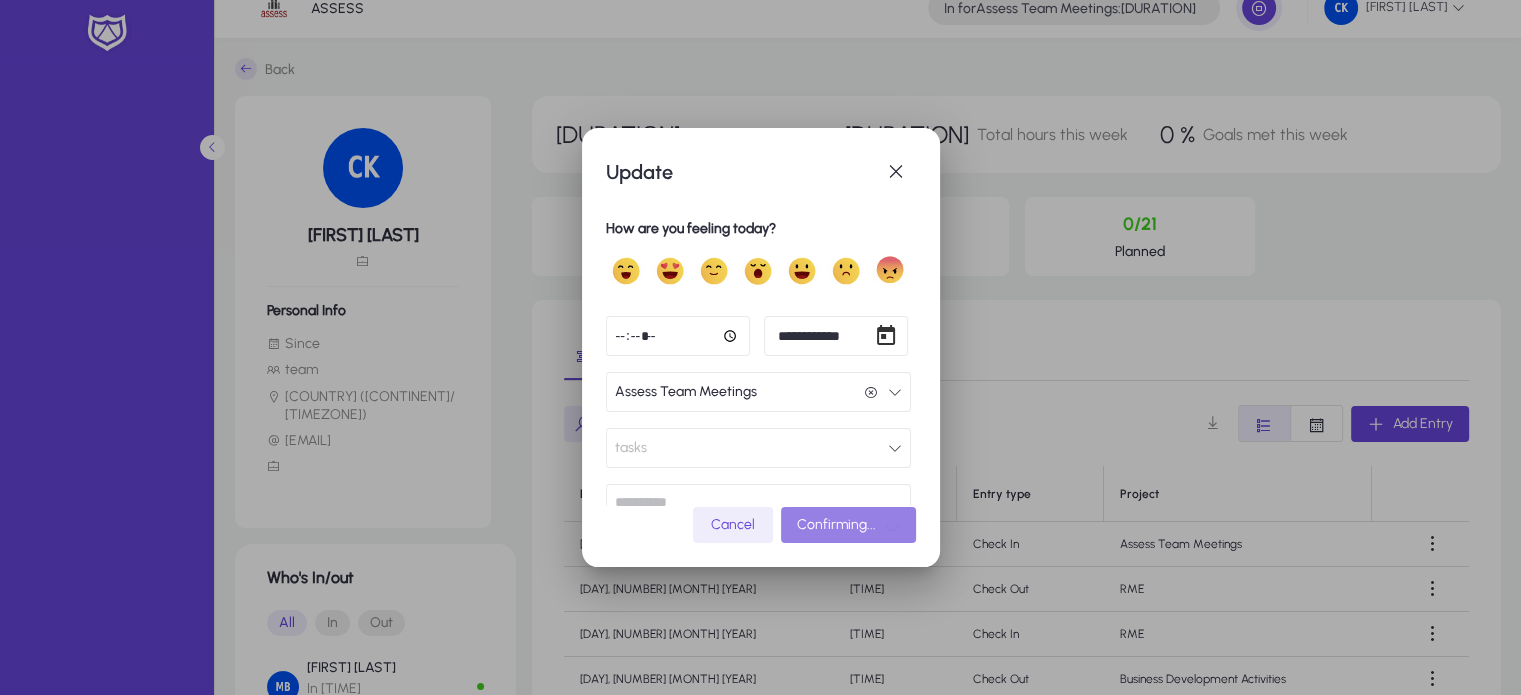 scroll, scrollTop: 21, scrollLeft: 0, axis: vertical 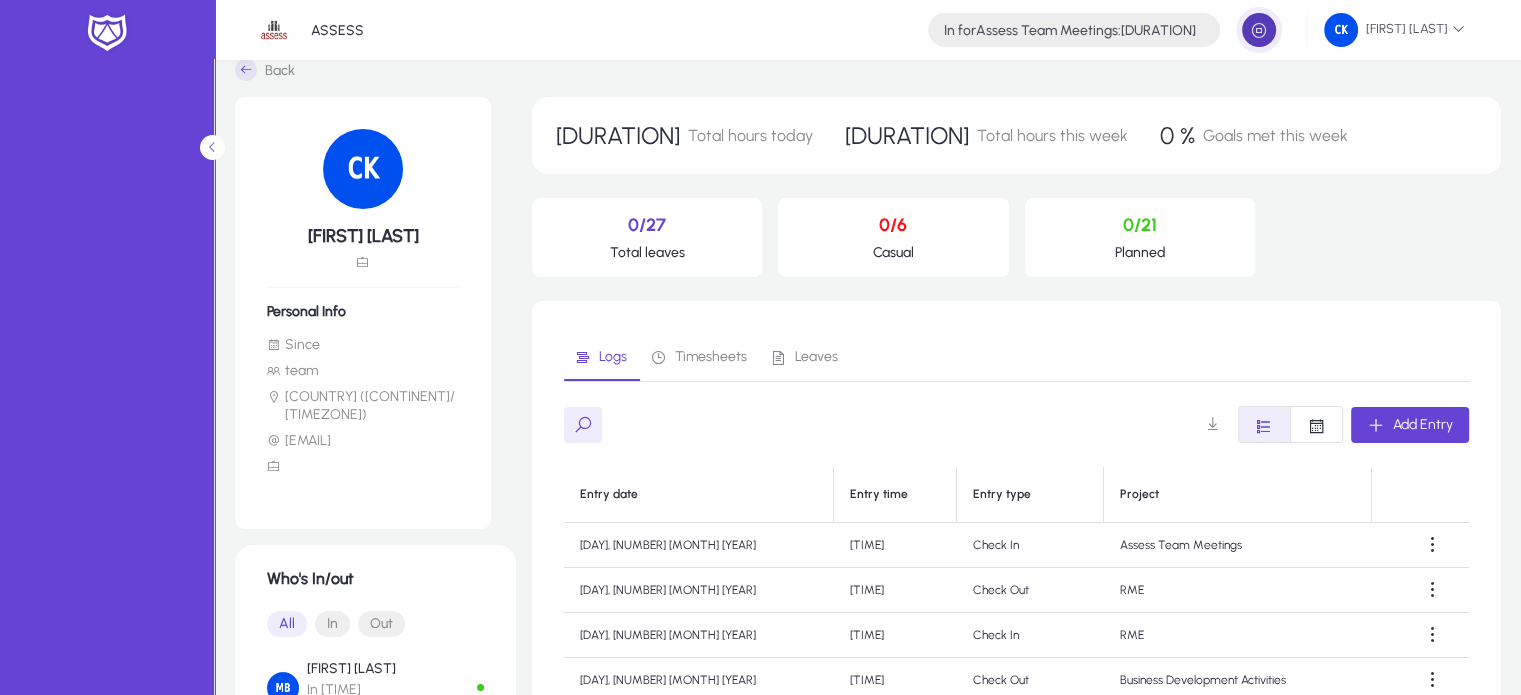click 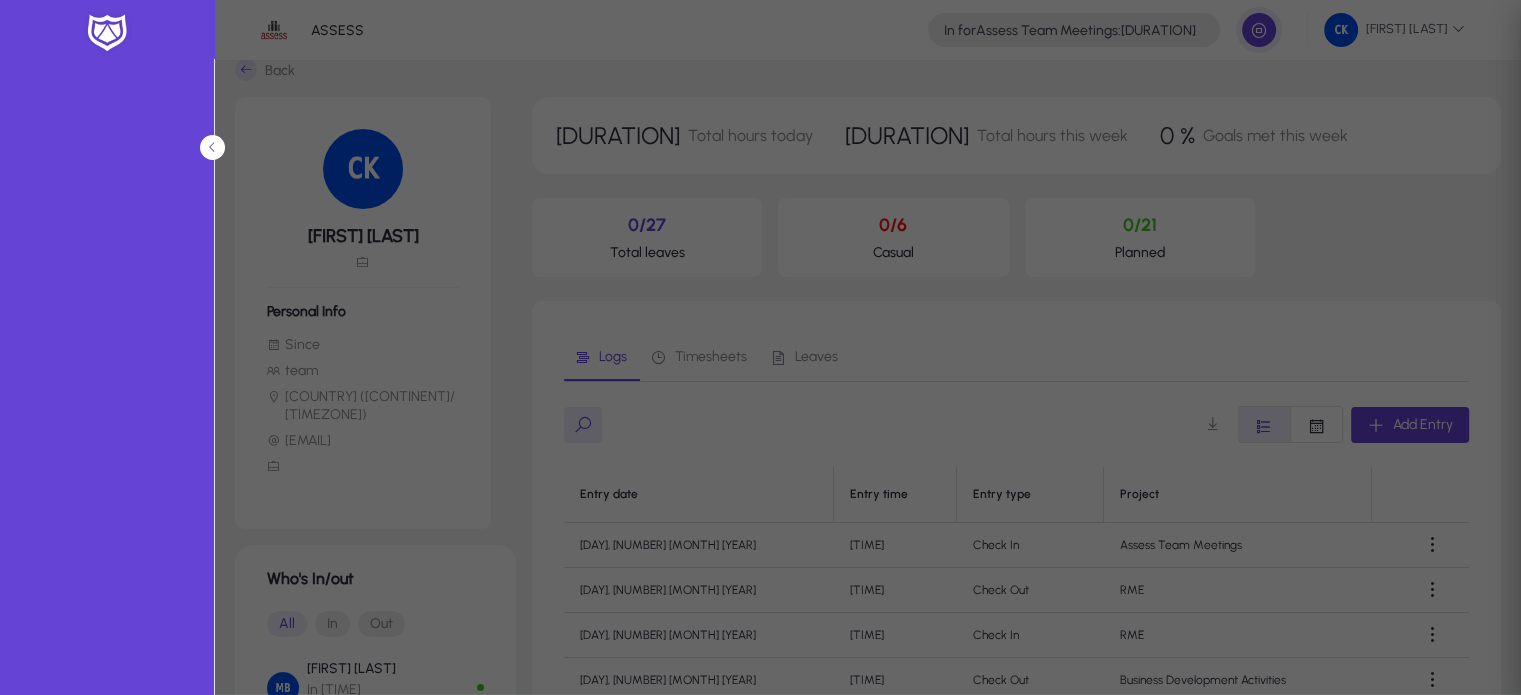 type on "*****" 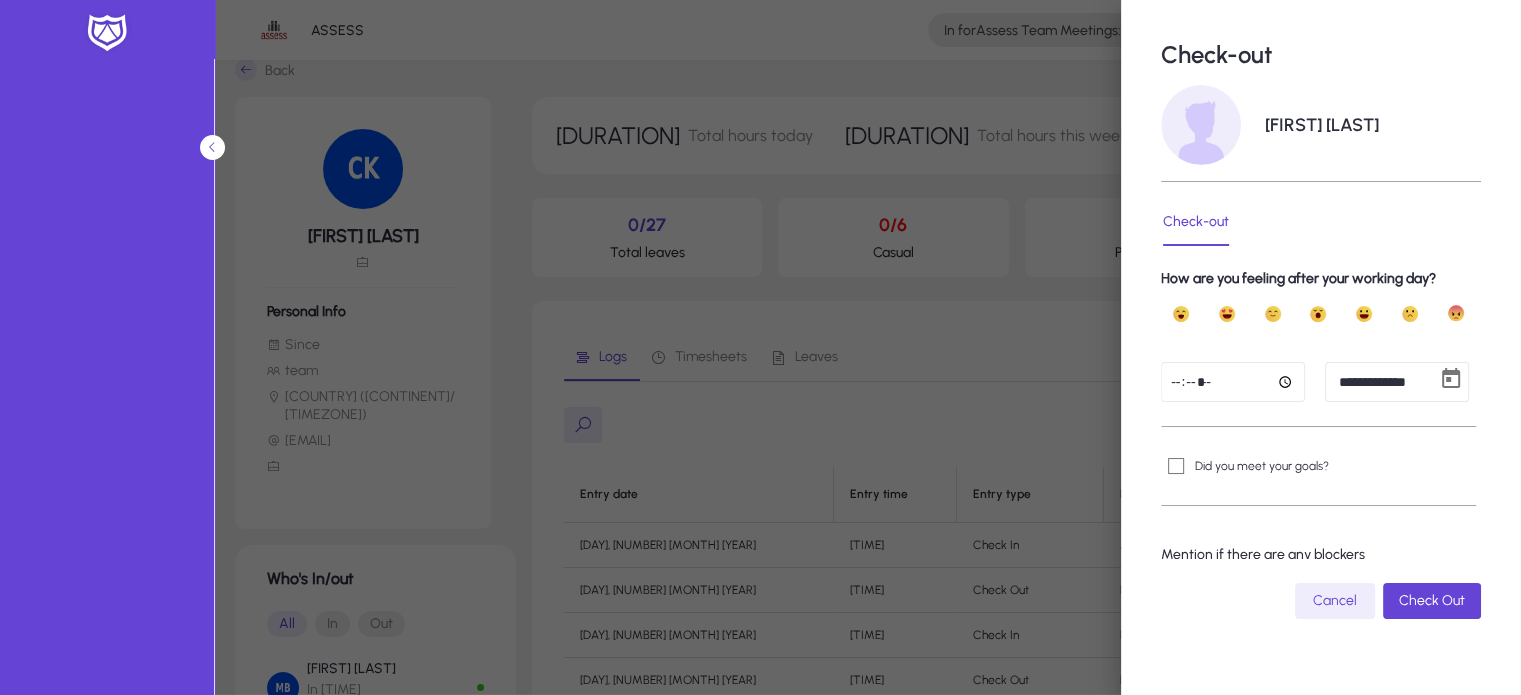 click on "*****" at bounding box center [1233, 382] 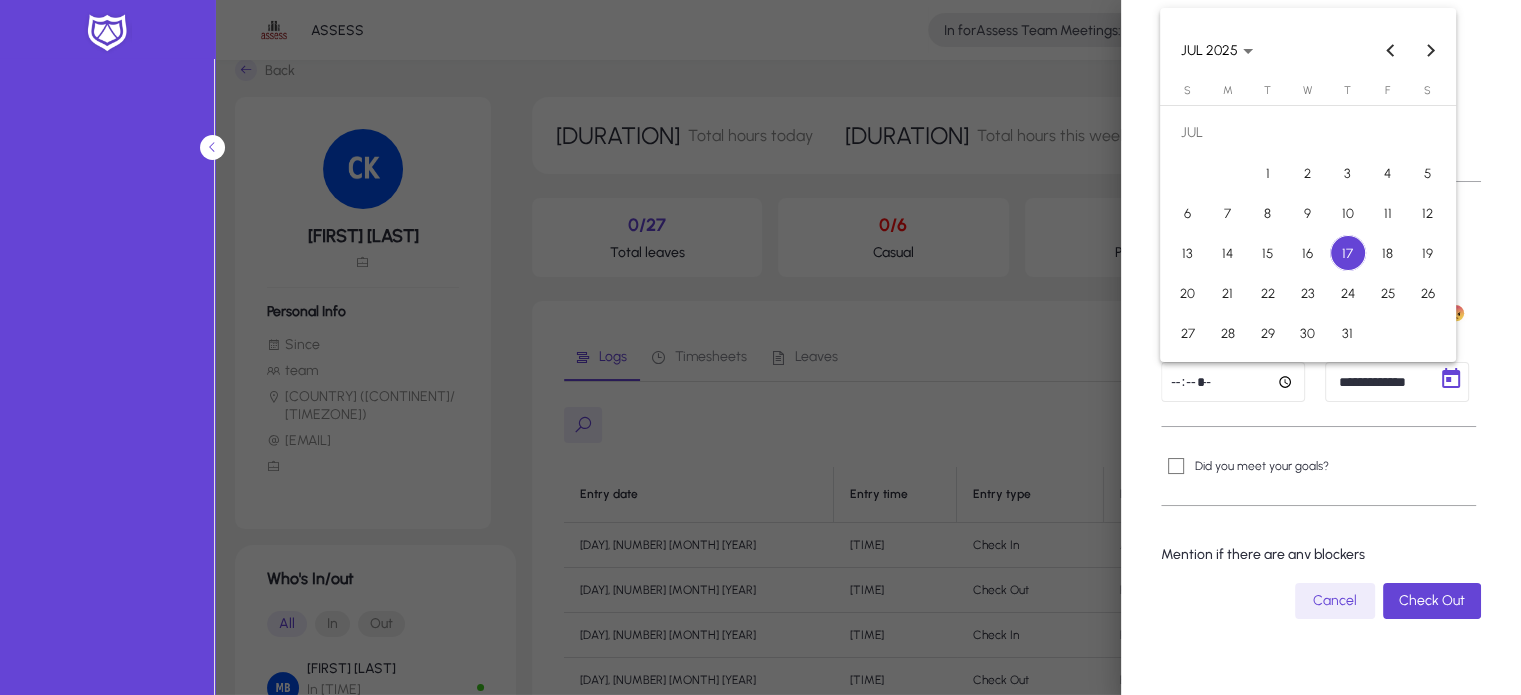 click on "**********" at bounding box center [760, 326] 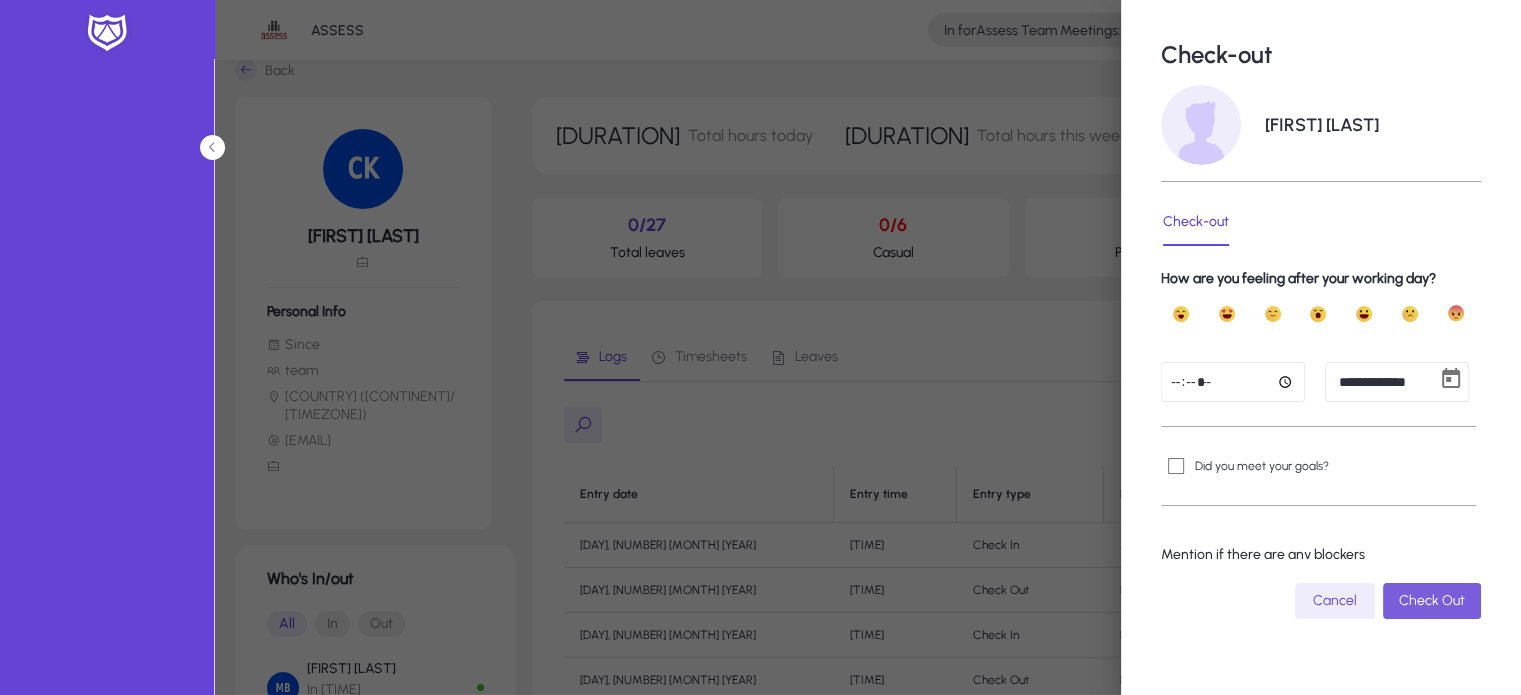 click on "Check Out" at bounding box center (1432, 600) 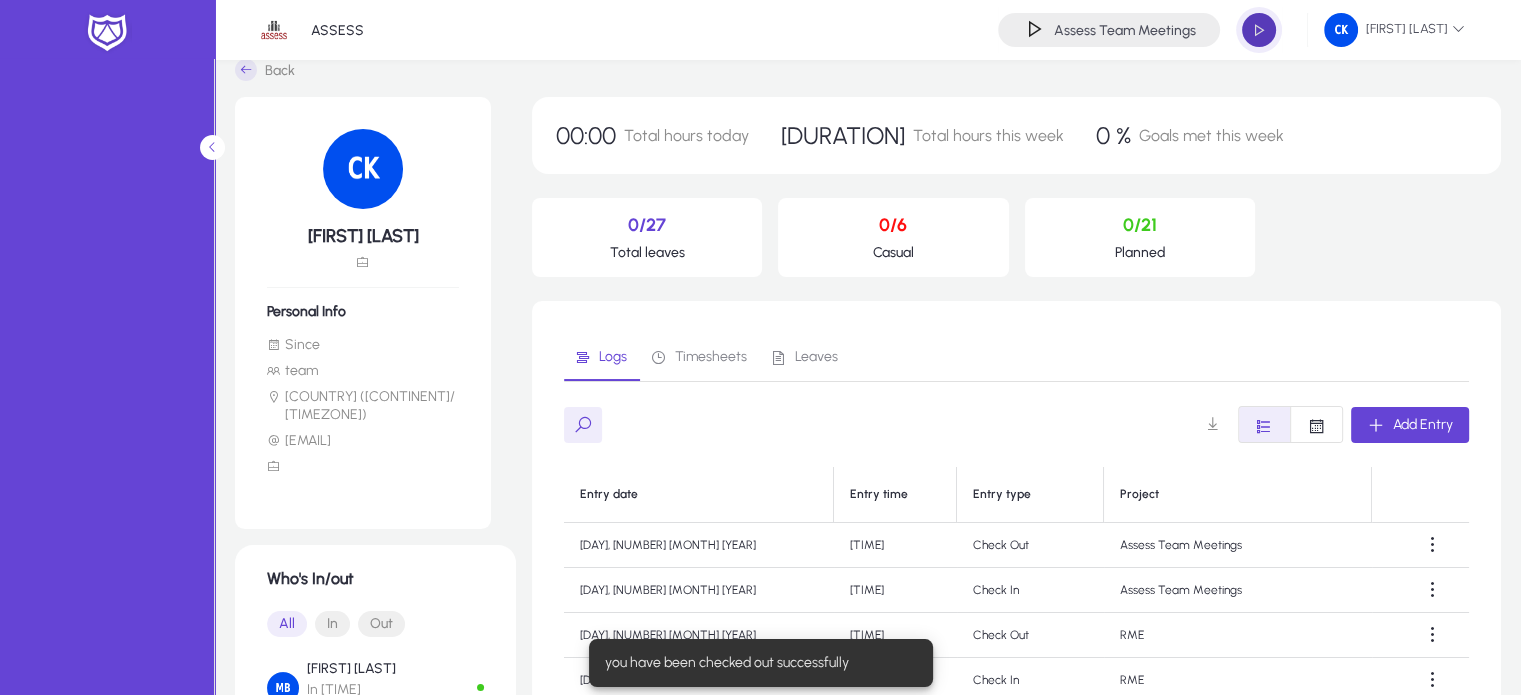 click 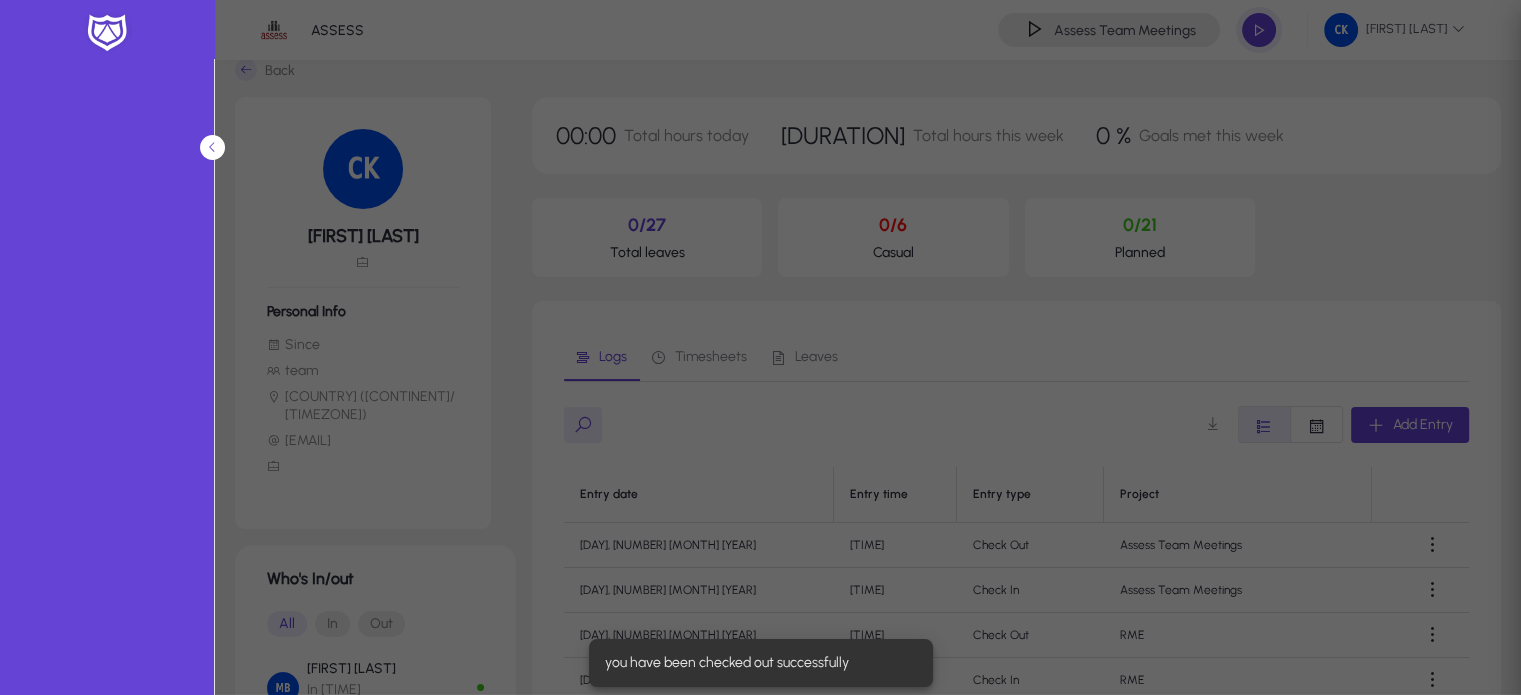 type on "*****" 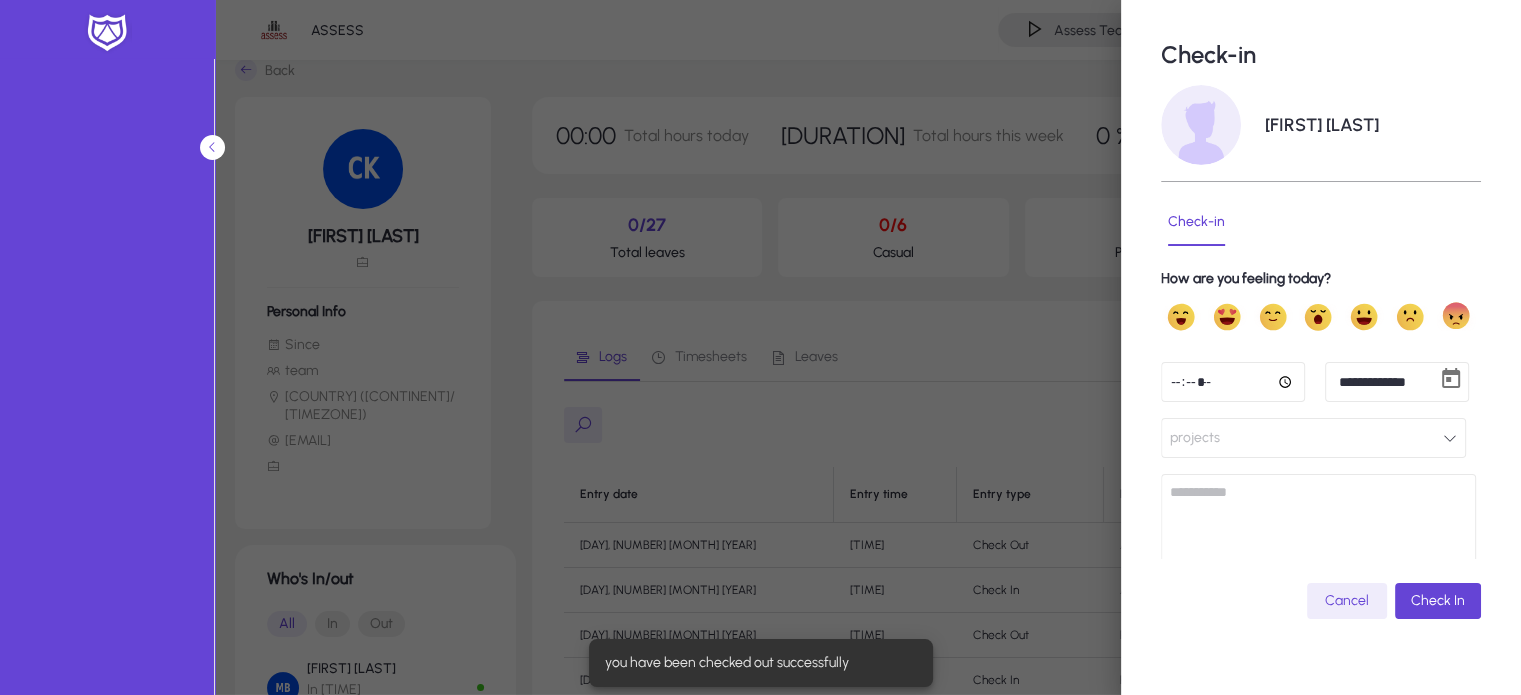click on "*****" at bounding box center [1233, 382] 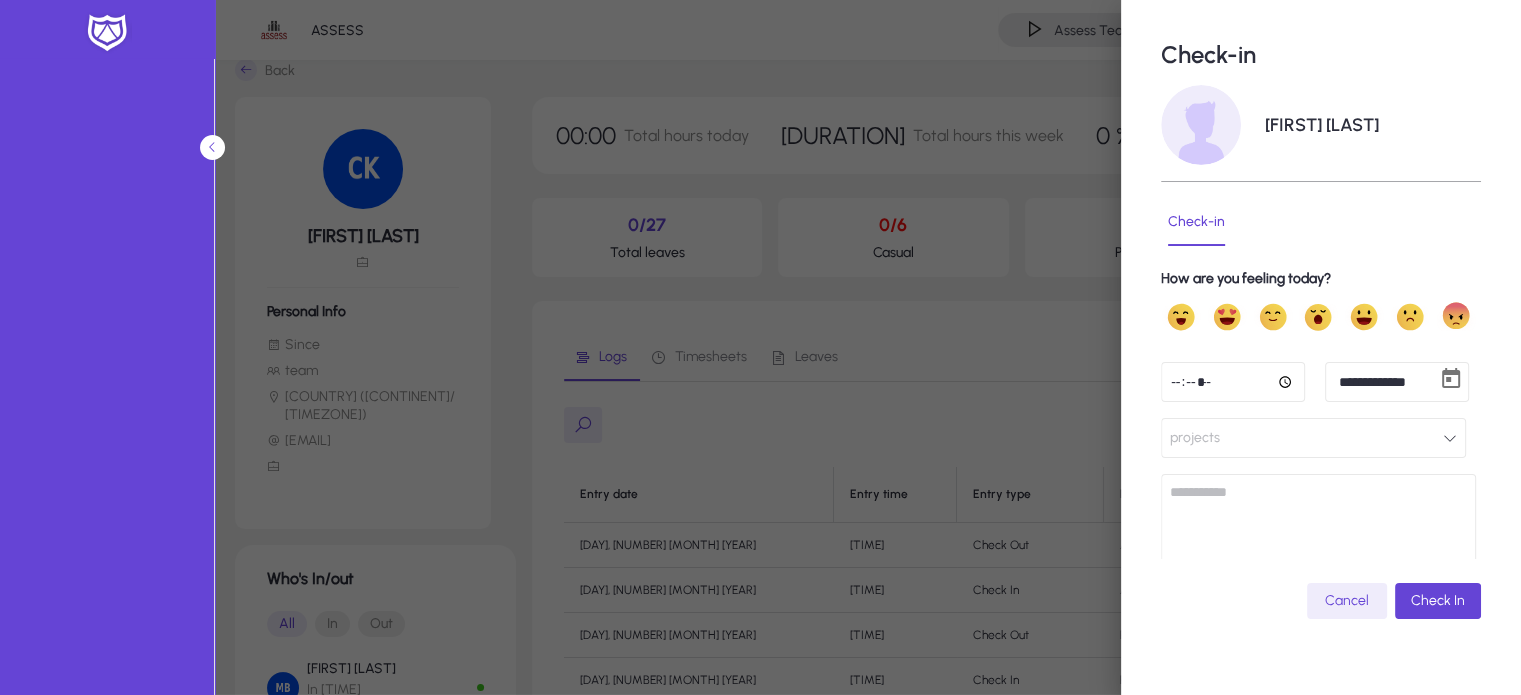 click on "projects" at bounding box center (1313, 438) 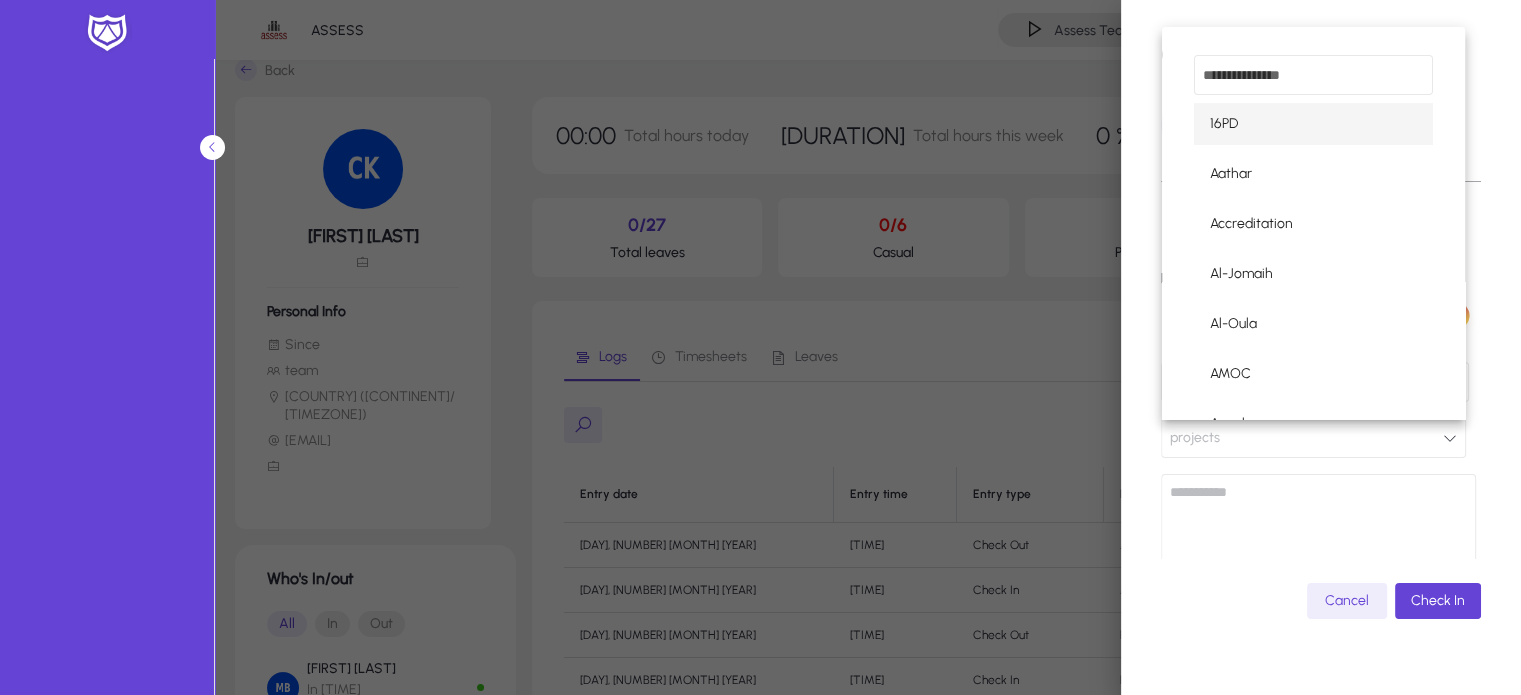 click at bounding box center [1313, 75] 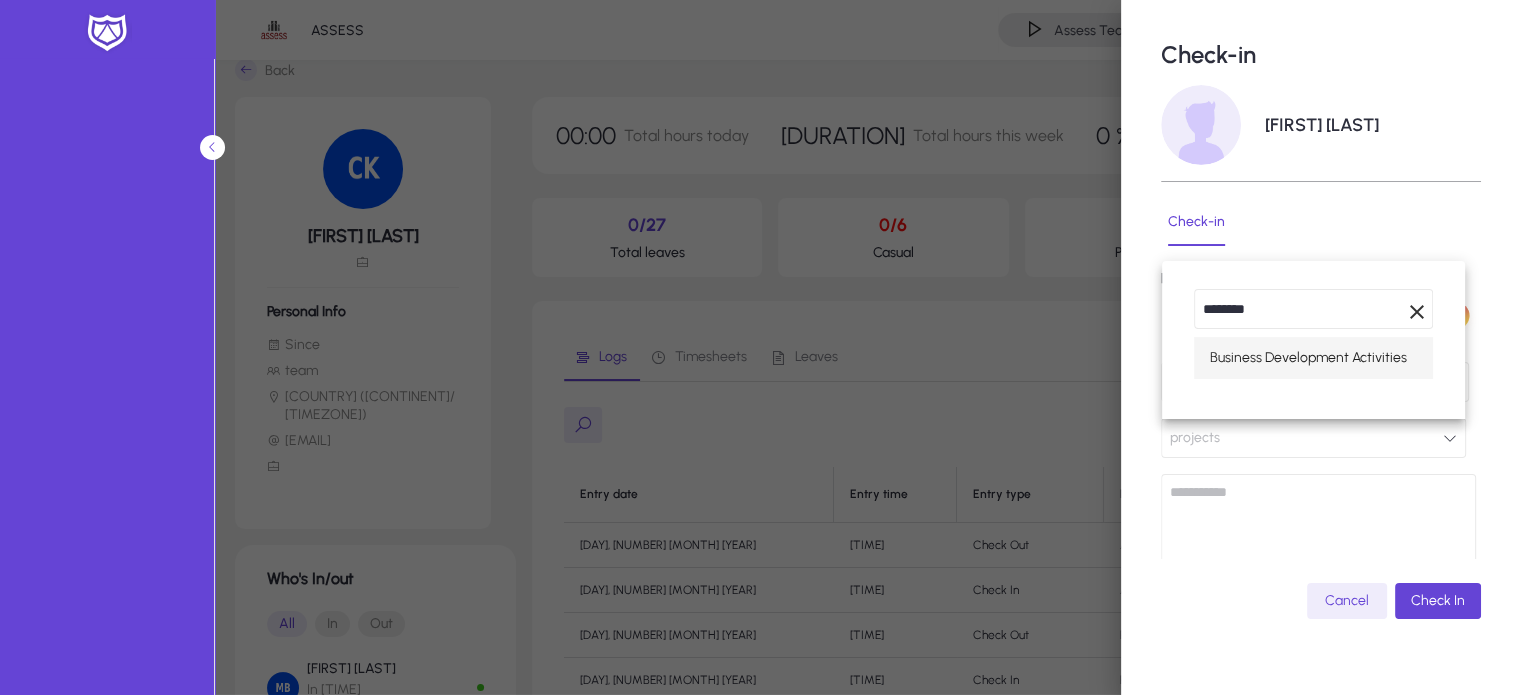 type on "********" 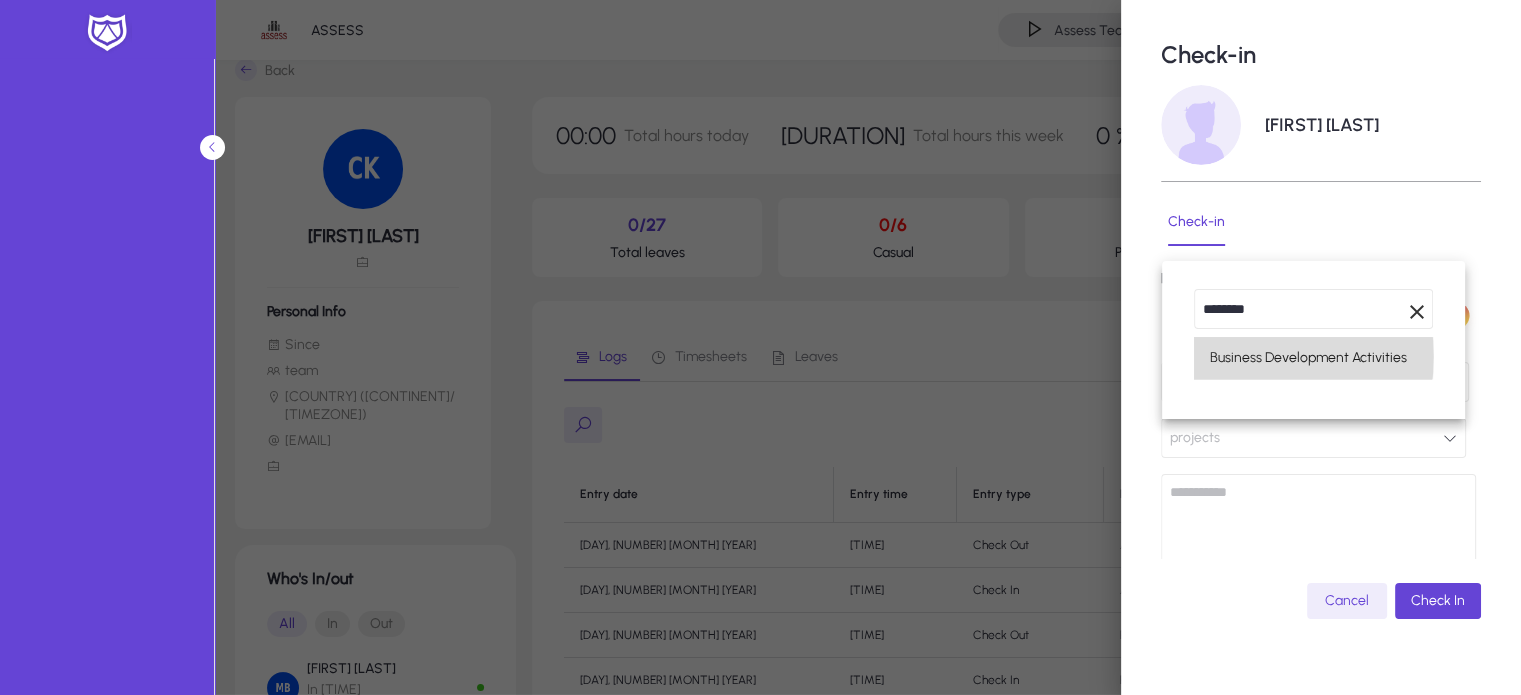 click on "Business Development Activities" at bounding box center (1308, 358) 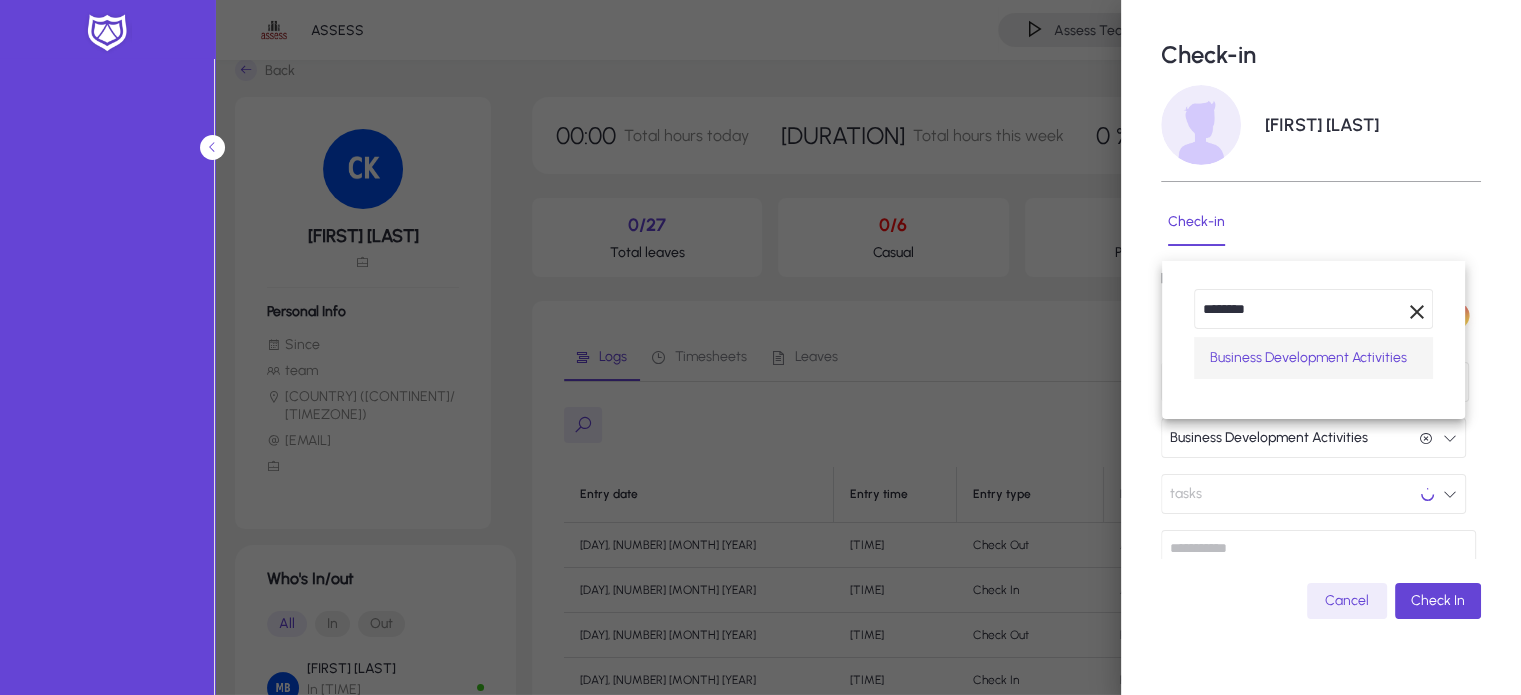 scroll, scrollTop: 0, scrollLeft: 0, axis: both 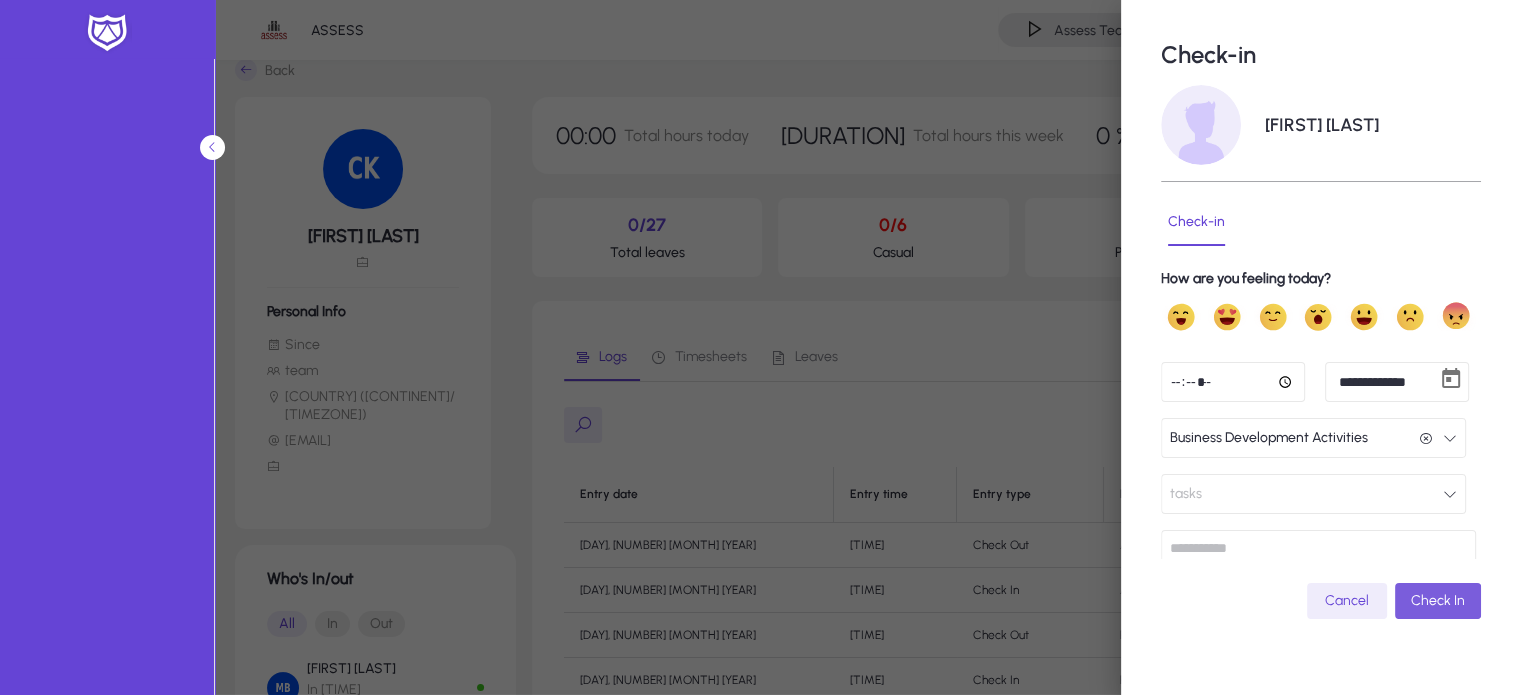 click on "Check In" at bounding box center (1438, 600) 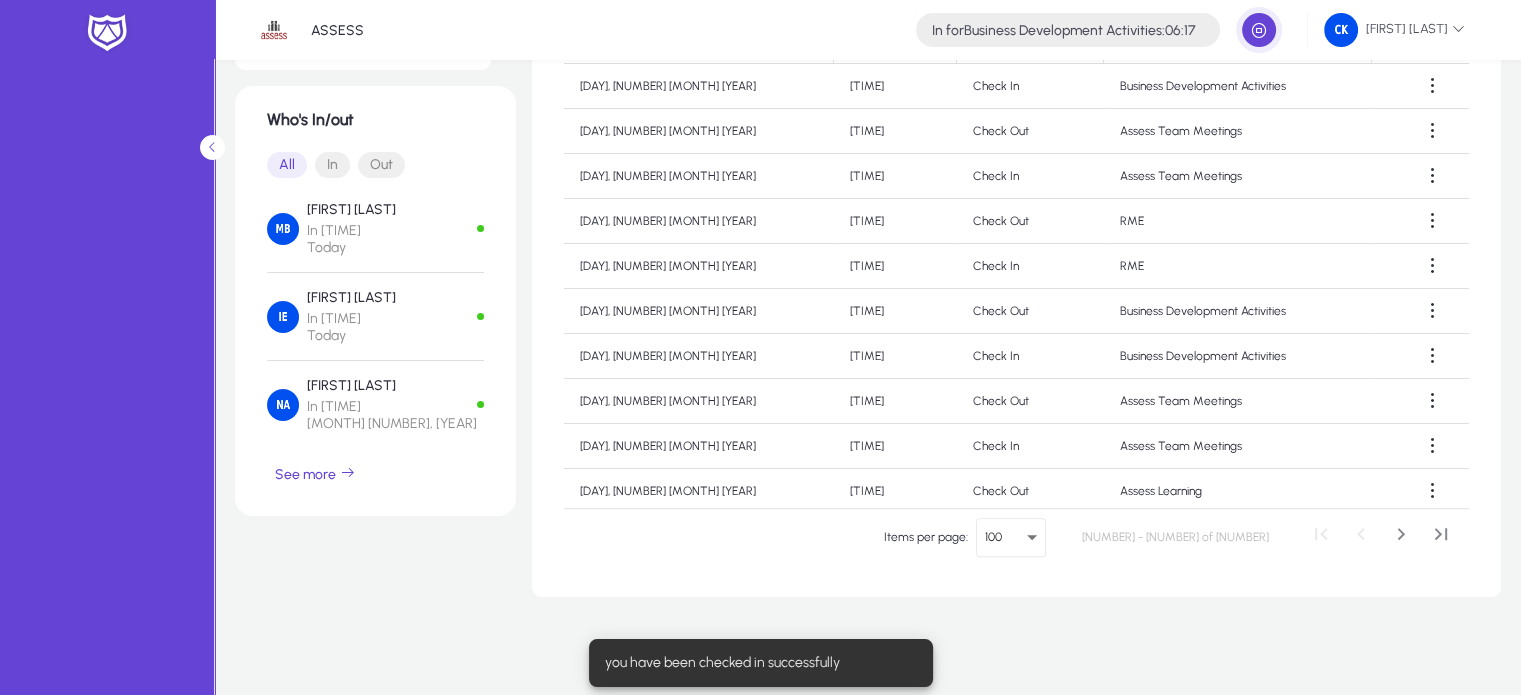 scroll, scrollTop: 0, scrollLeft: 0, axis: both 